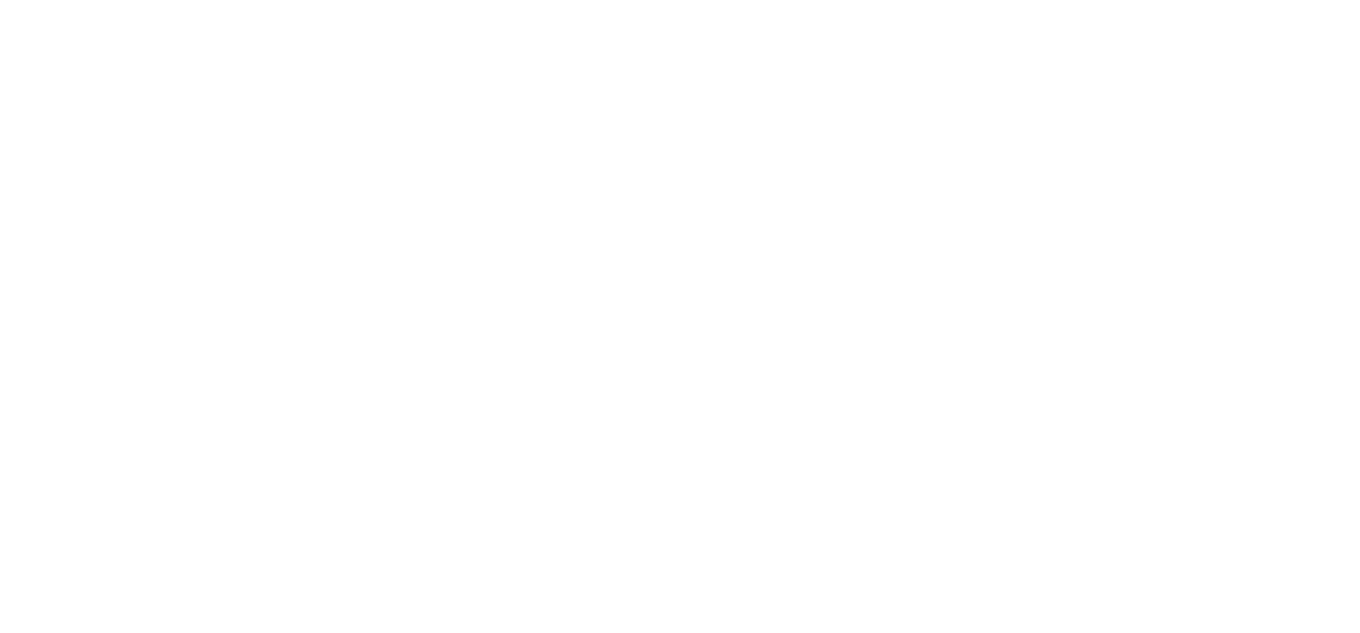 scroll, scrollTop: 0, scrollLeft: 0, axis: both 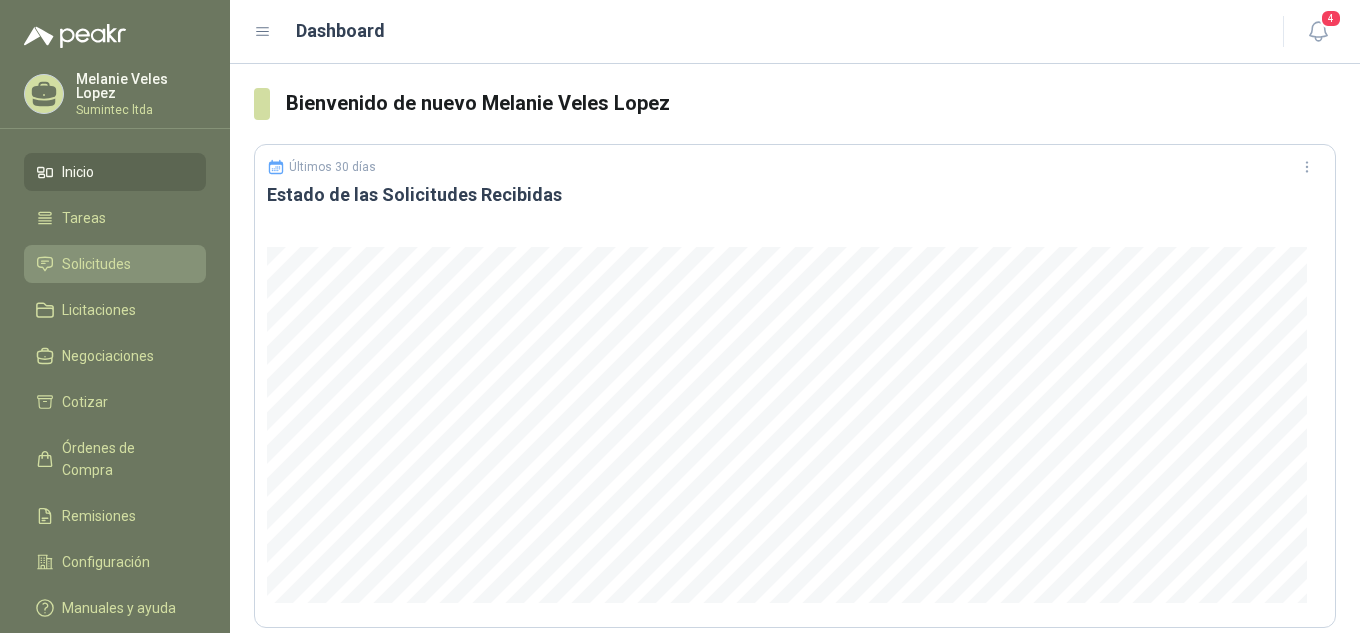 click on "Solicitudes" at bounding box center (96, 264) 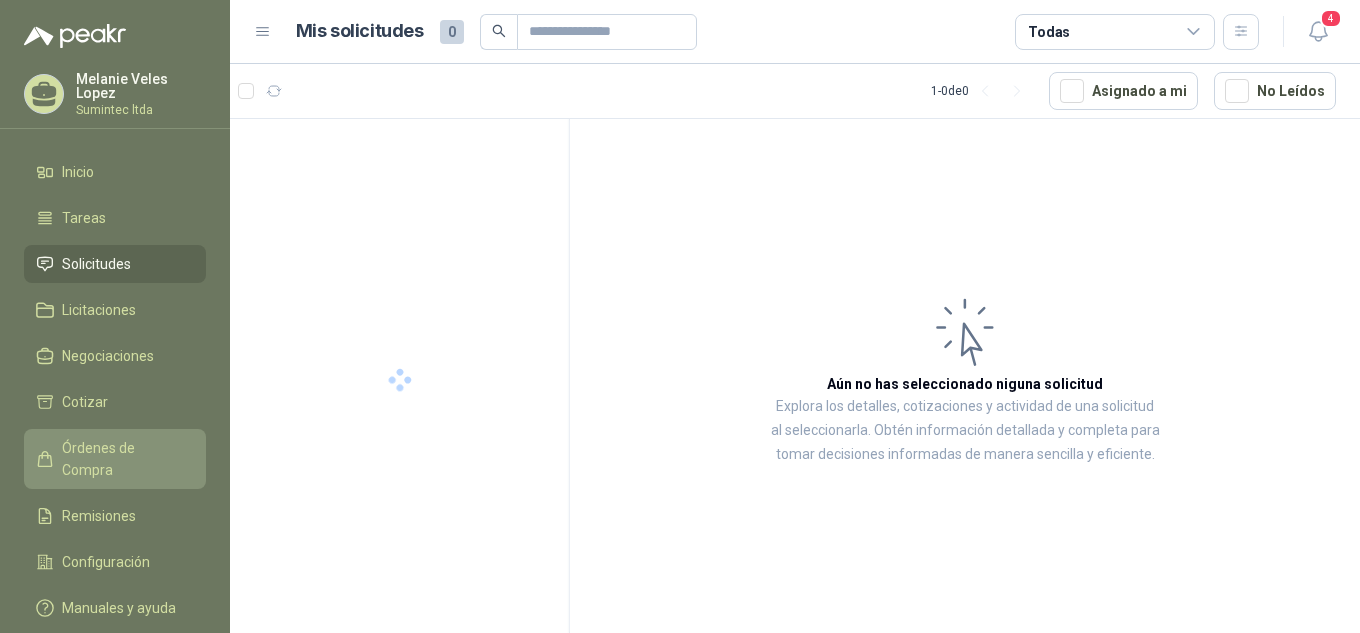click on "Órdenes de Compra" at bounding box center [124, 459] 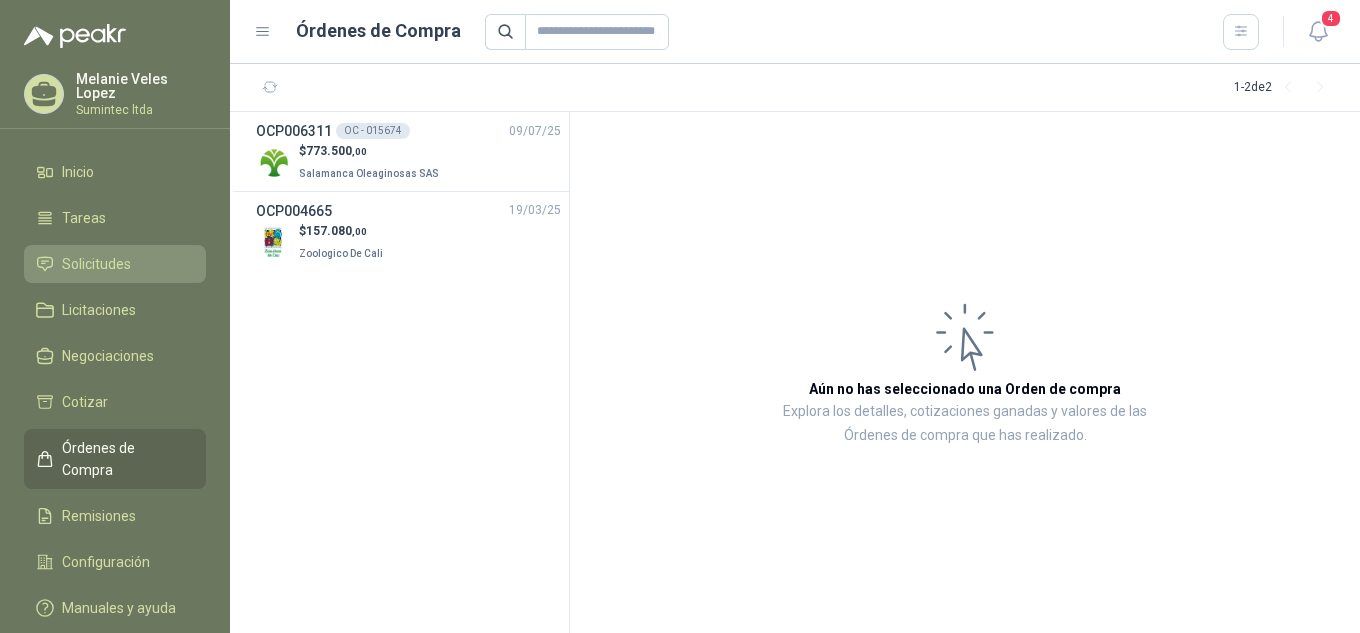 click on "Solicitudes" at bounding box center (96, 264) 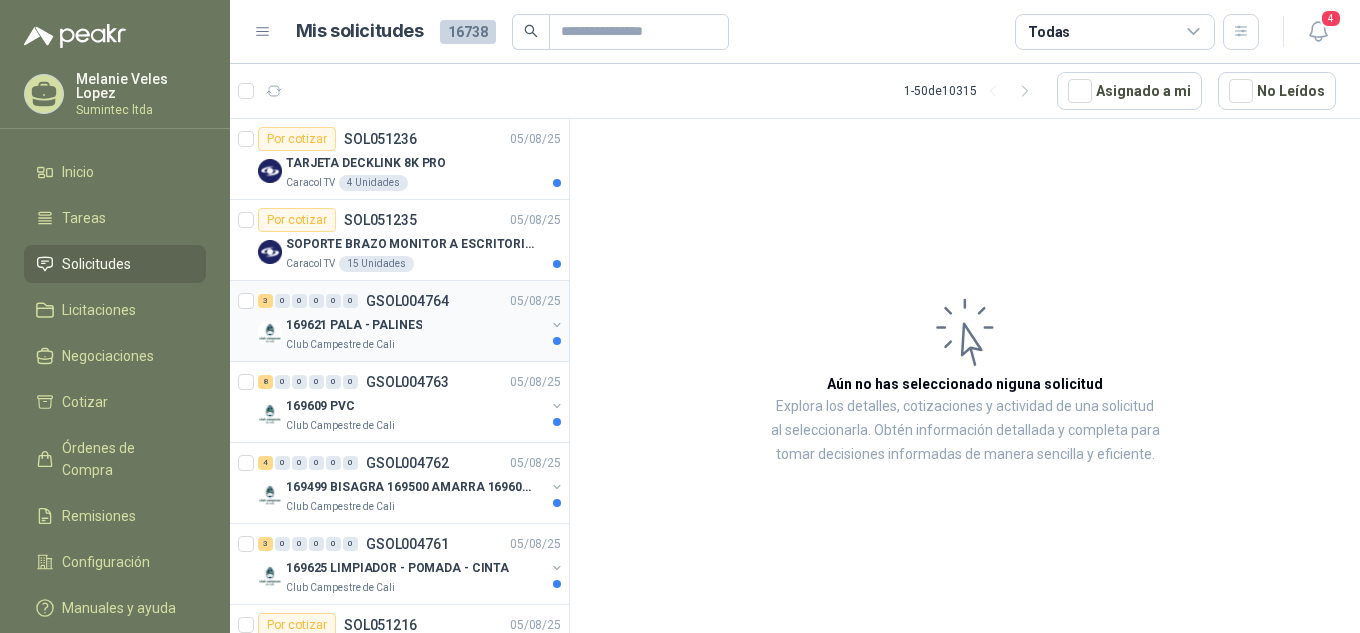 click on "Club Campestre de Cali" at bounding box center [415, 345] 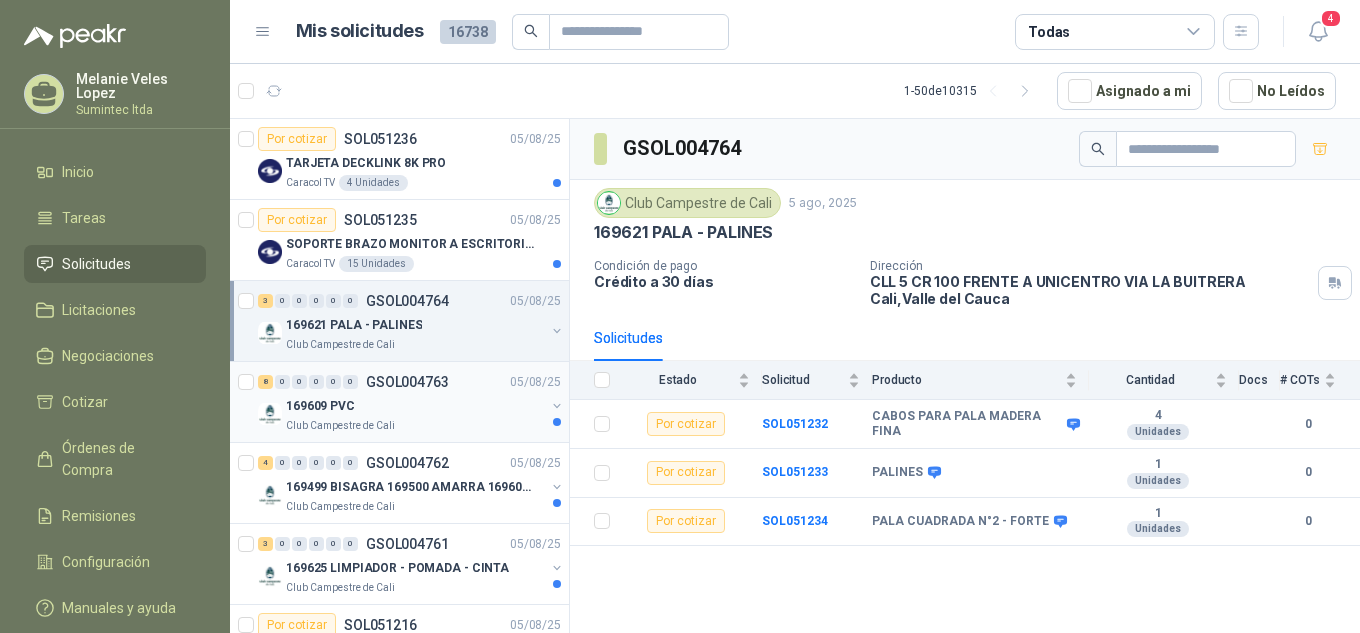 click on "169609   PVC" at bounding box center [415, 406] 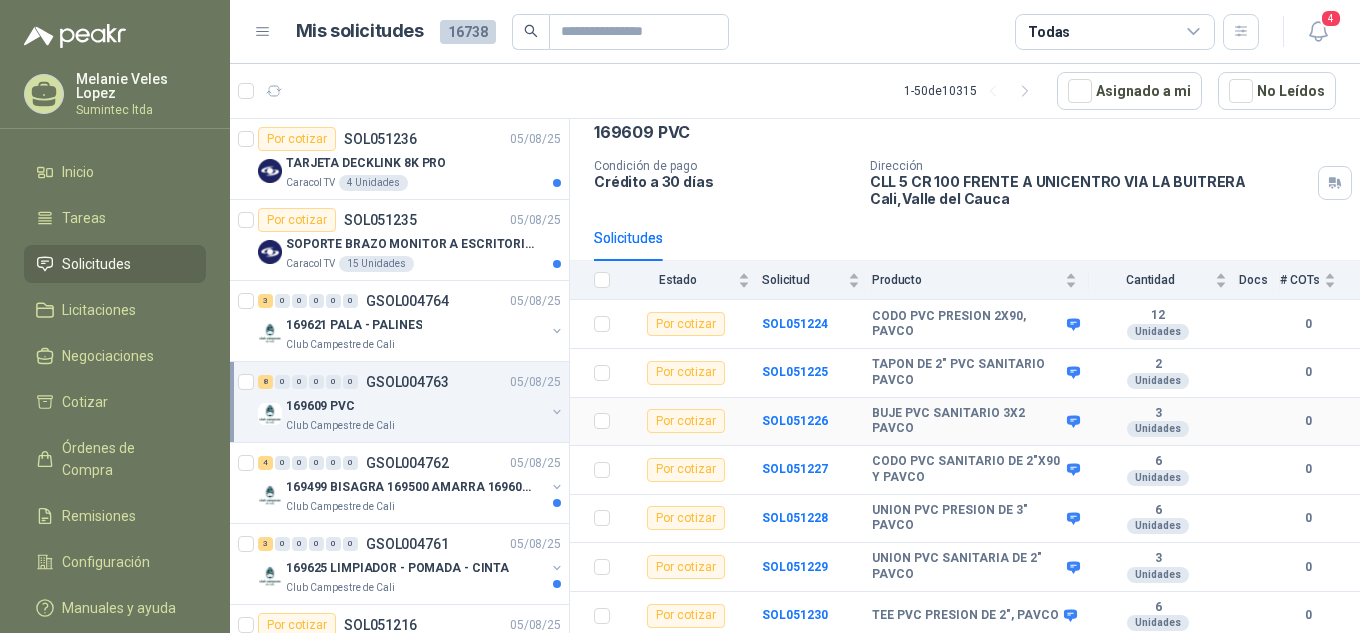 scroll, scrollTop: 149, scrollLeft: 0, axis: vertical 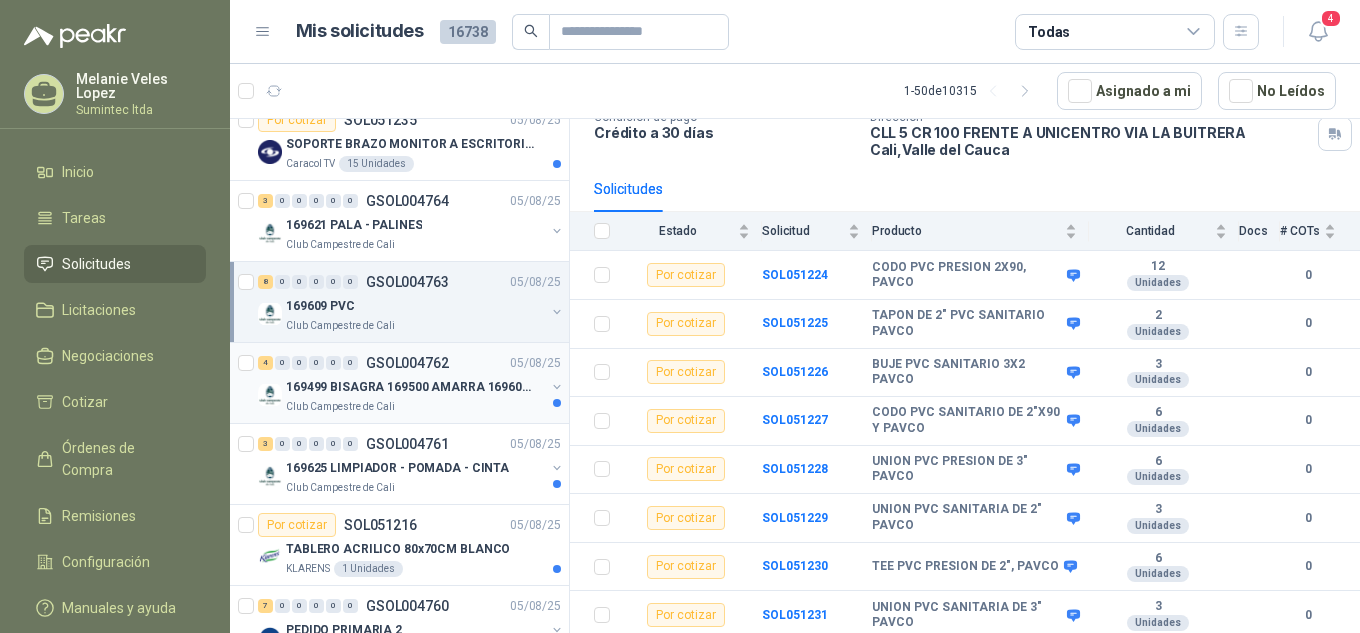 click on "169499 BISAGRA 169500 AMARRA 169601 BUJ 169617 CER" at bounding box center (410, 387) 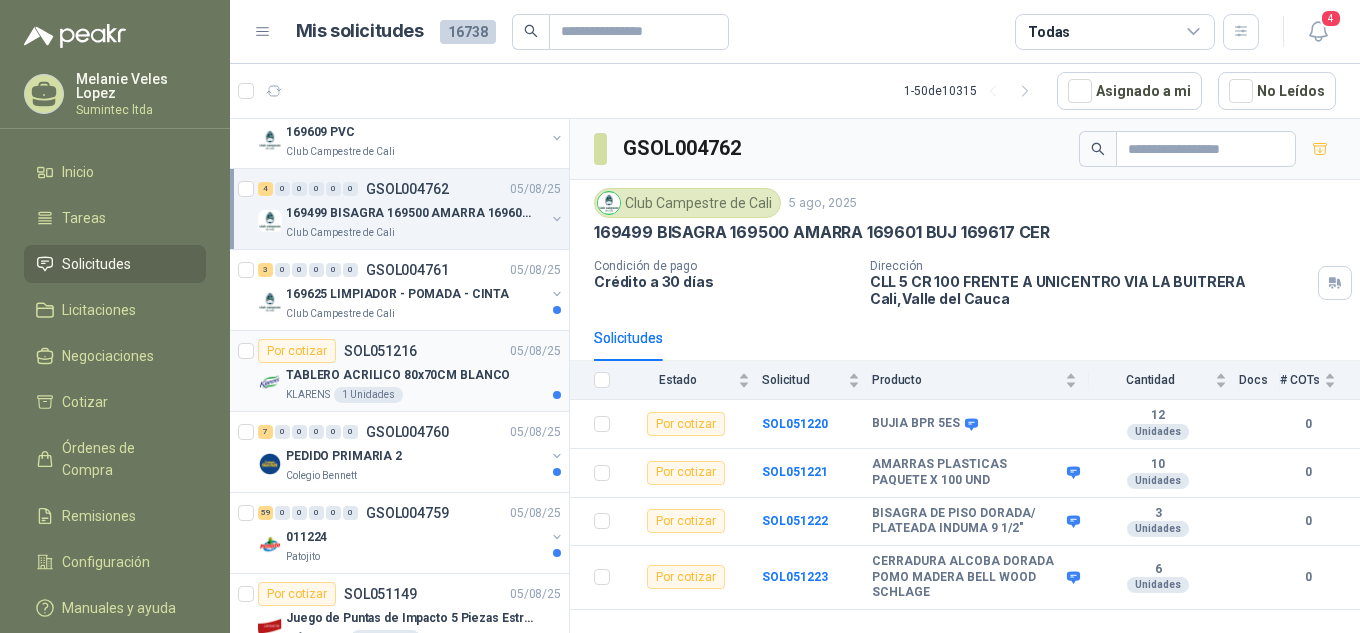 scroll, scrollTop: 300, scrollLeft: 0, axis: vertical 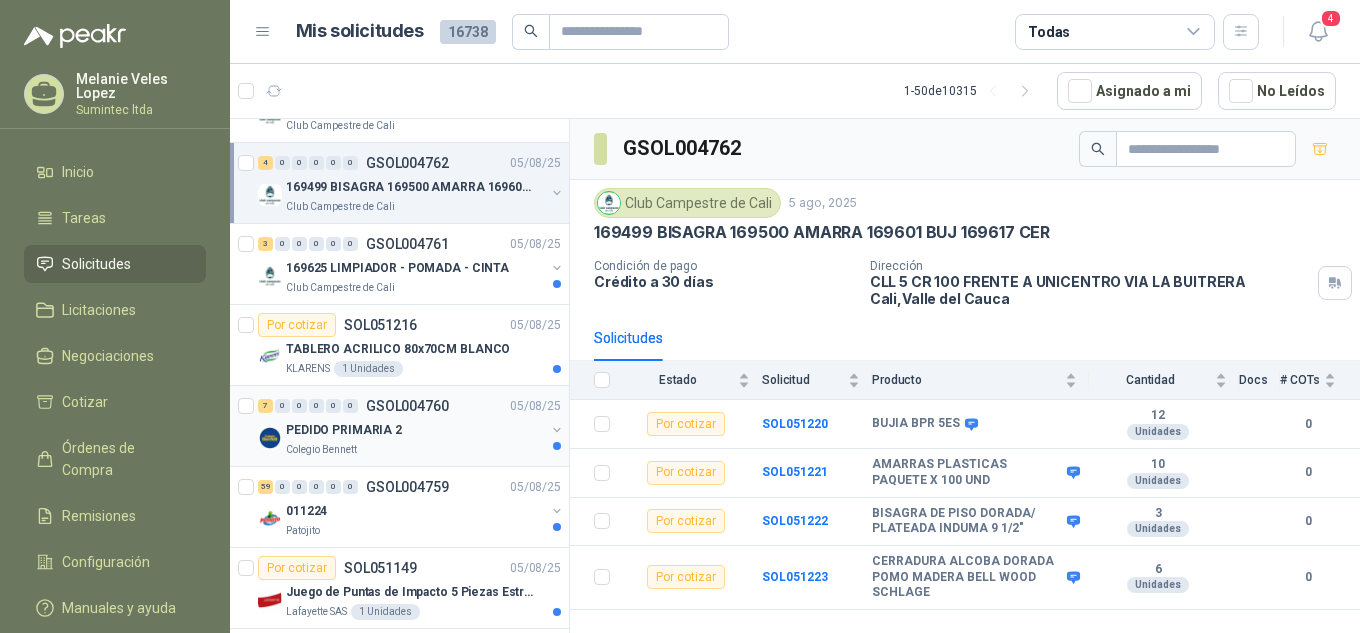 click on "PEDIDO PRIMARIA 2" at bounding box center (415, 430) 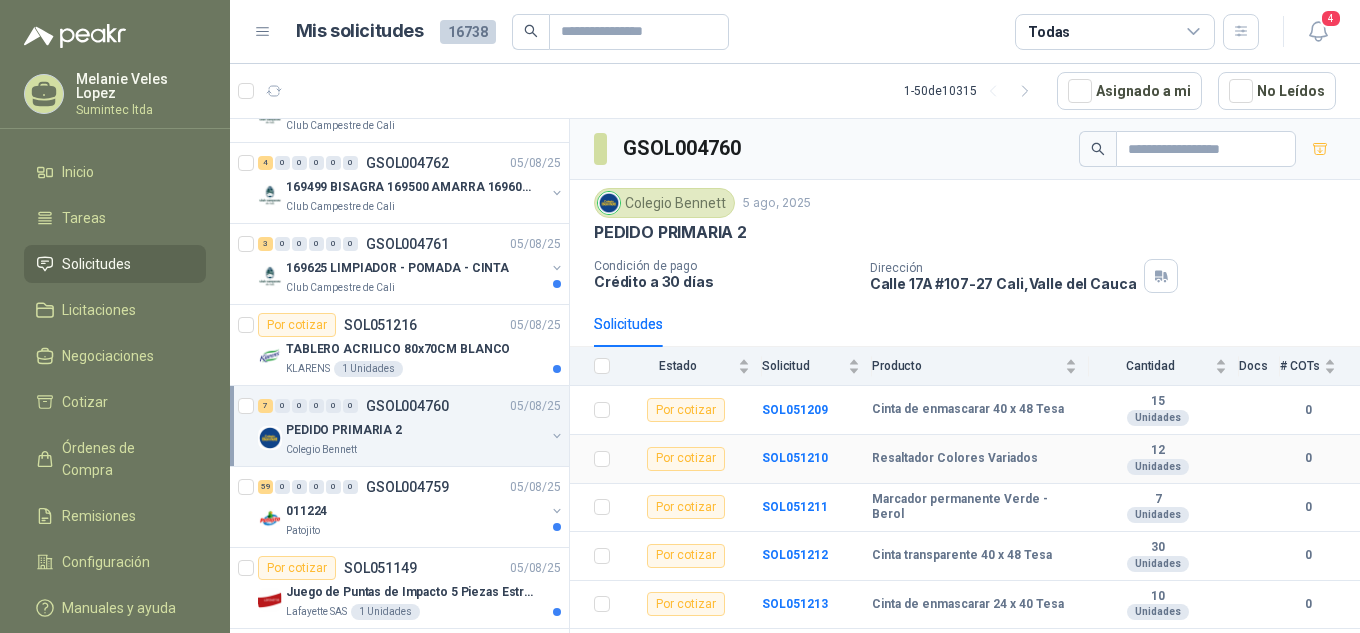 scroll, scrollTop: 86, scrollLeft: 0, axis: vertical 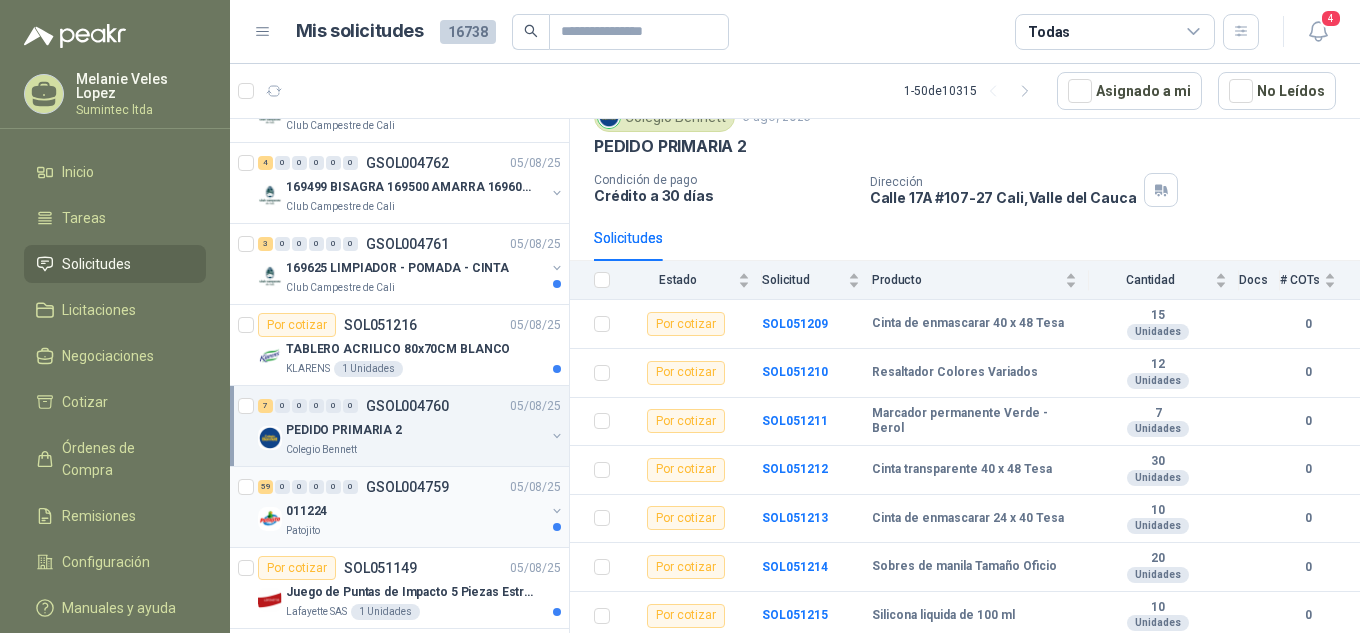 click on "011224" at bounding box center [415, 511] 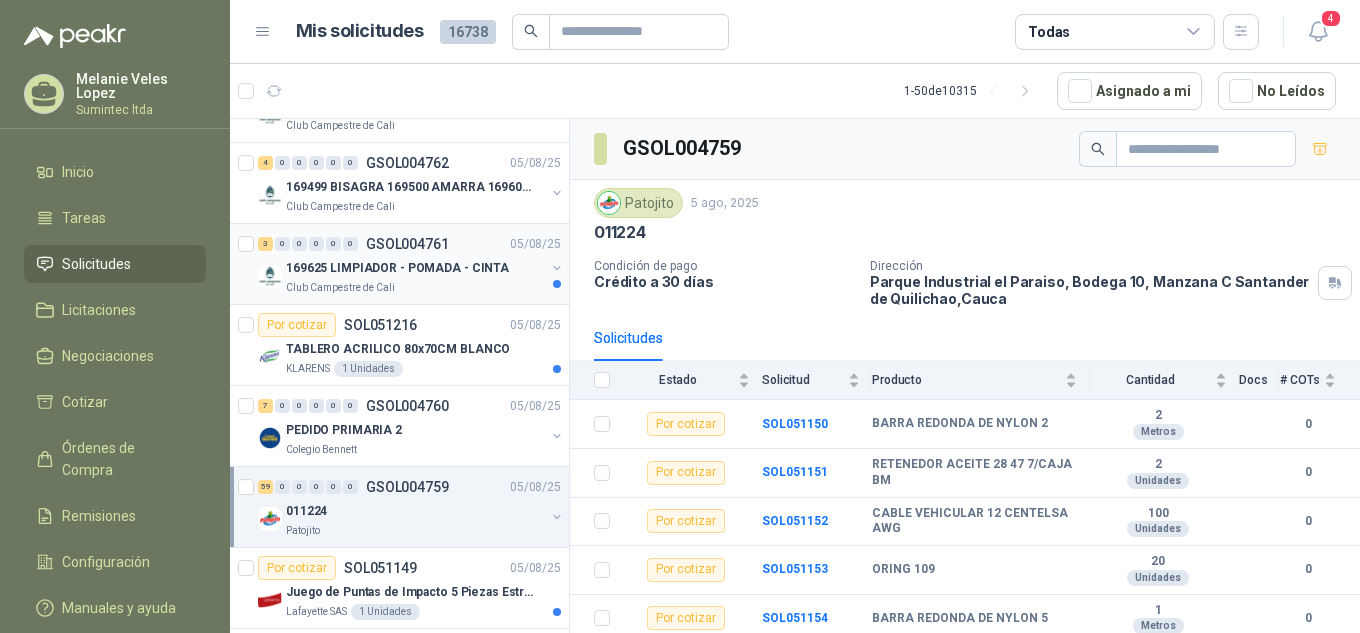 click on "169625 LIMPIADOR - POMADA - CINTA" at bounding box center (397, 268) 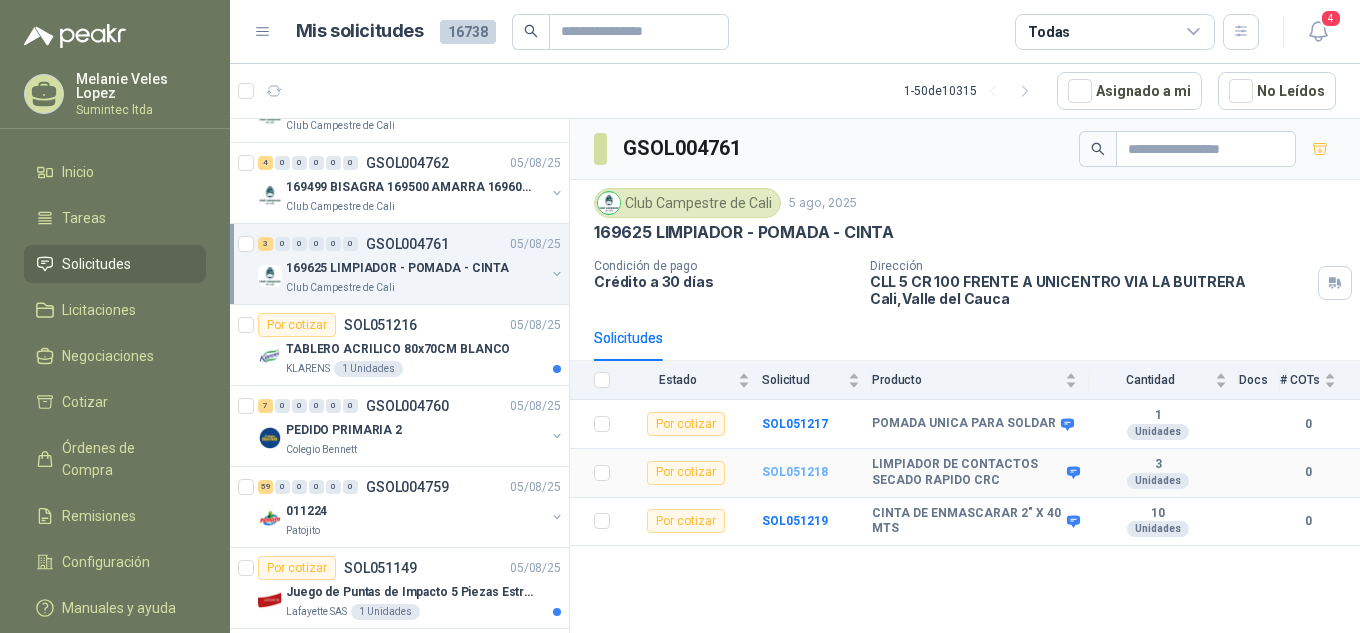 click on "SOL051218" at bounding box center (795, 472) 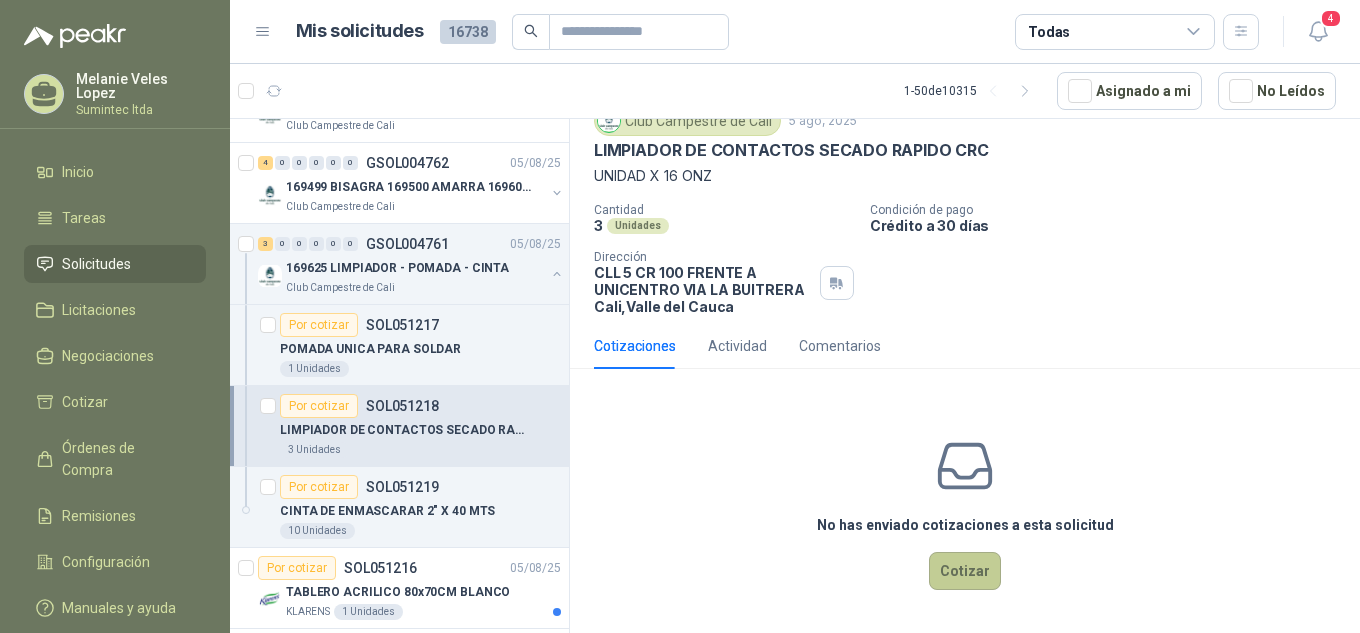 click on "Cotizar" at bounding box center (965, 571) 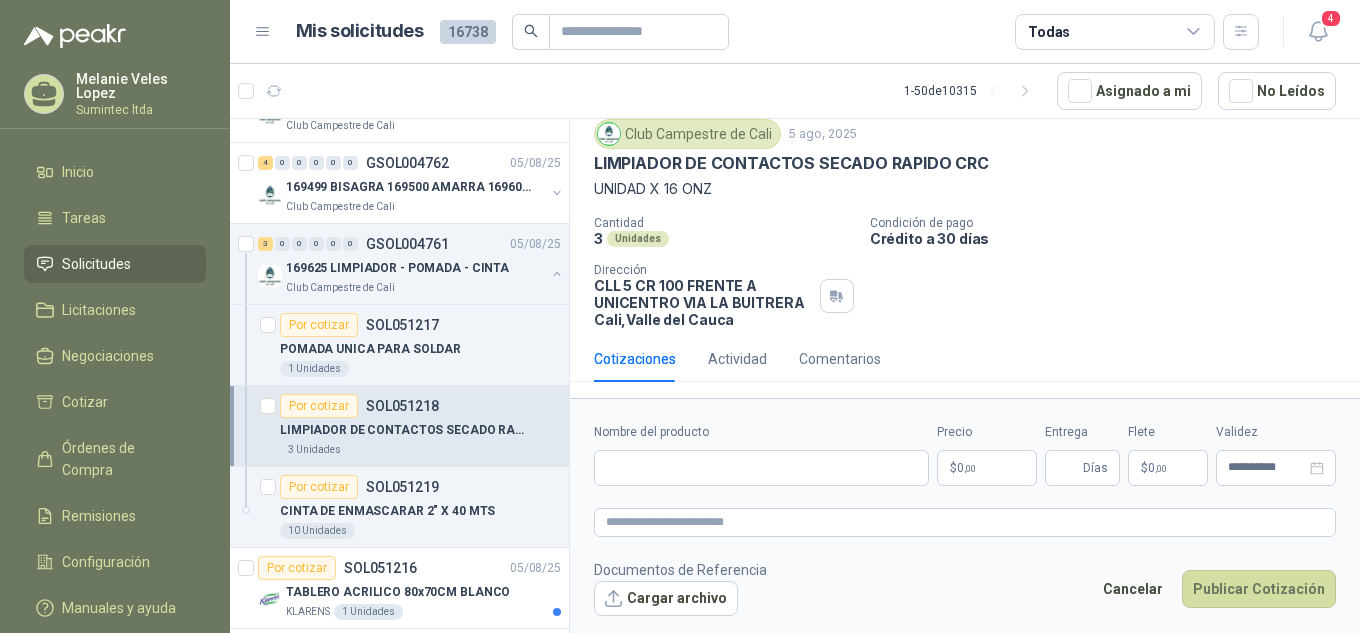 type 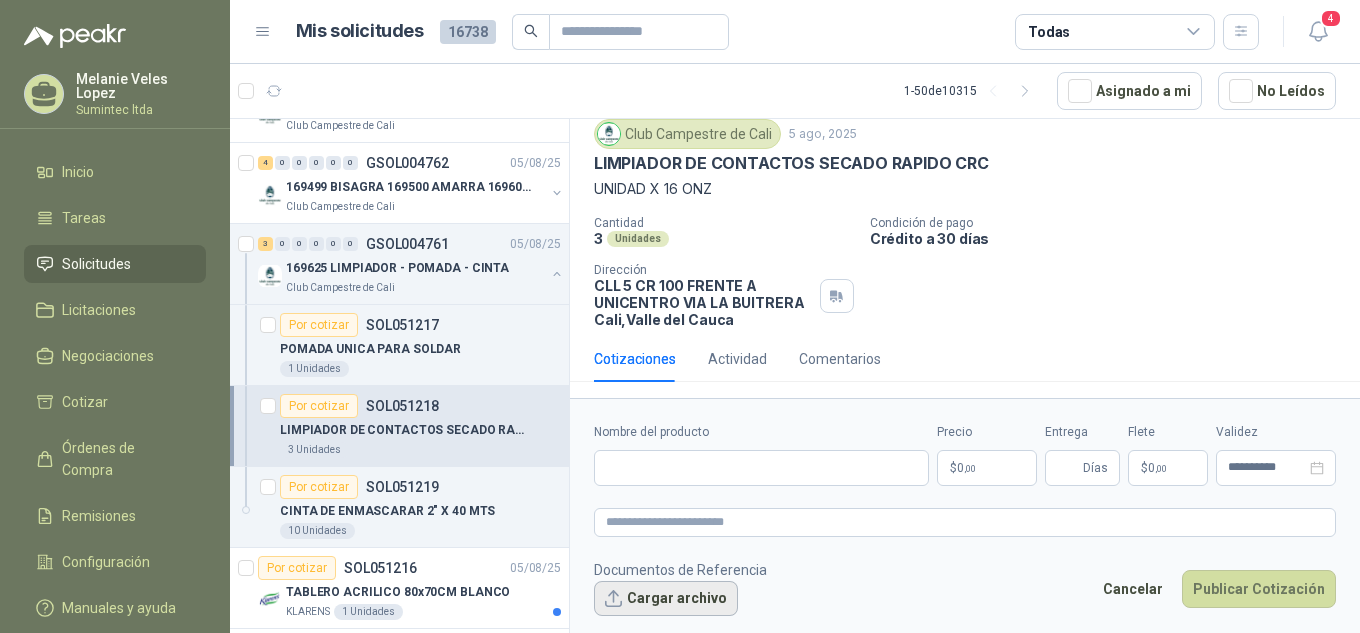 click on "Cargar archivo" at bounding box center [666, 599] 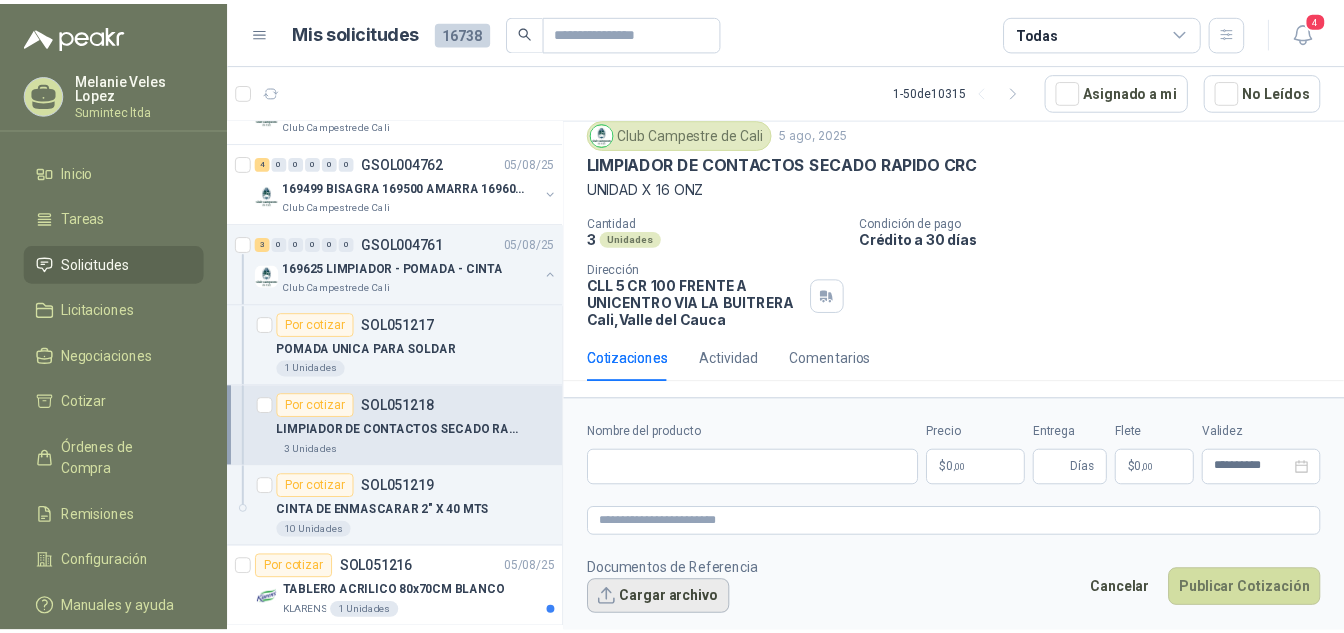 scroll, scrollTop: 79, scrollLeft: 0, axis: vertical 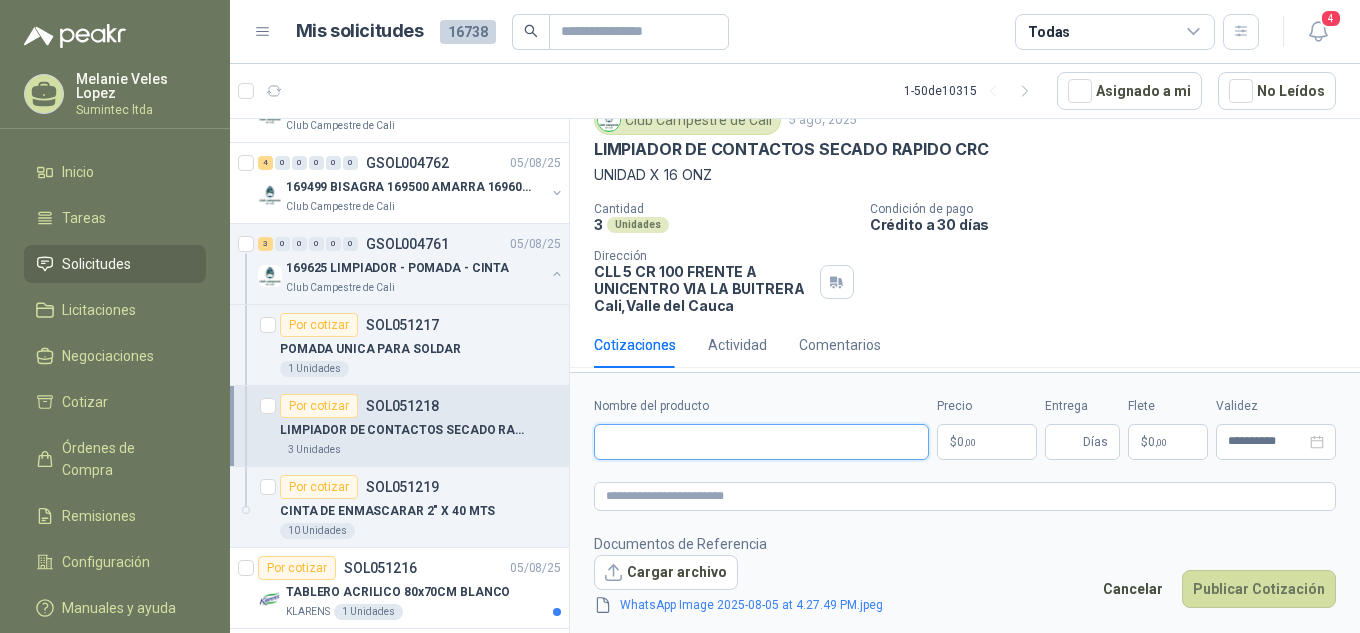 click on "Nombre del producto" at bounding box center [761, 442] 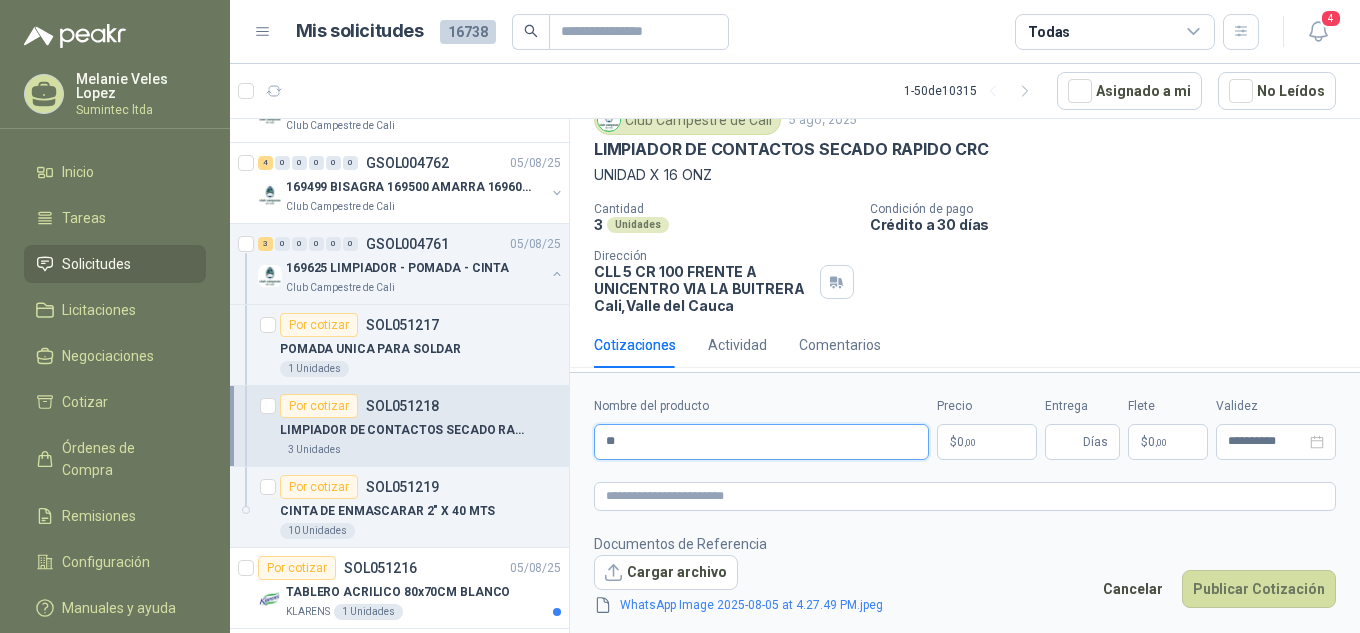 type on "*" 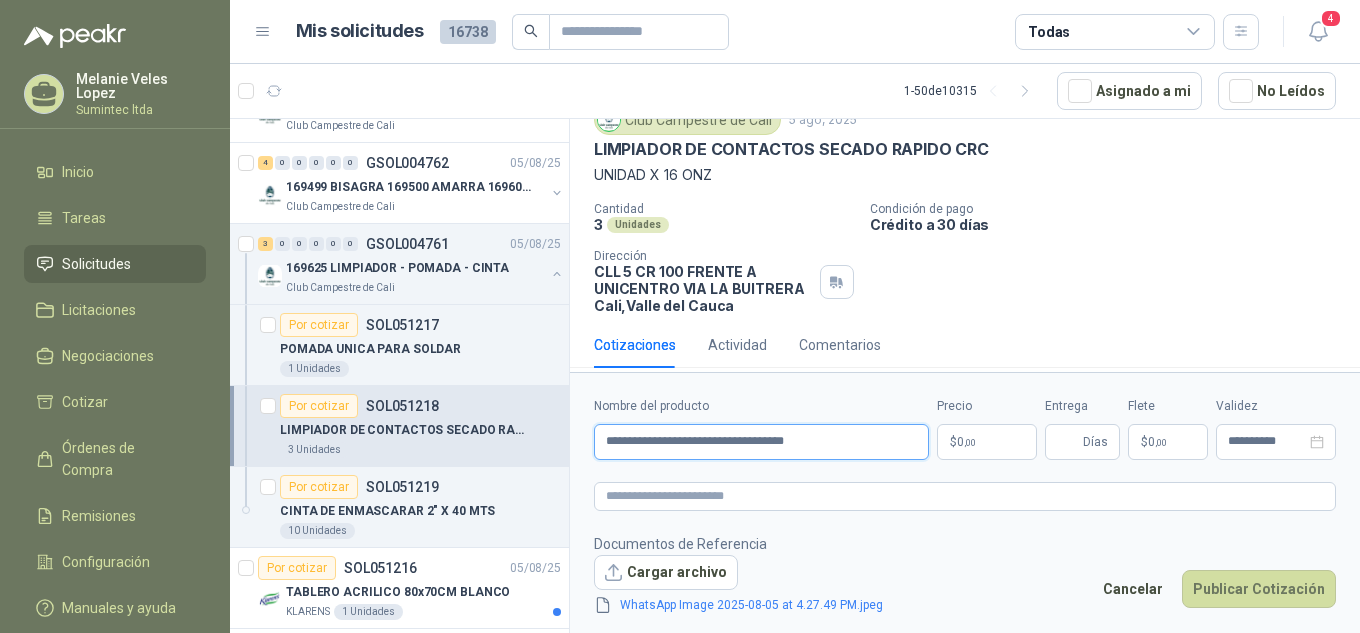 click on "**********" at bounding box center (761, 442) 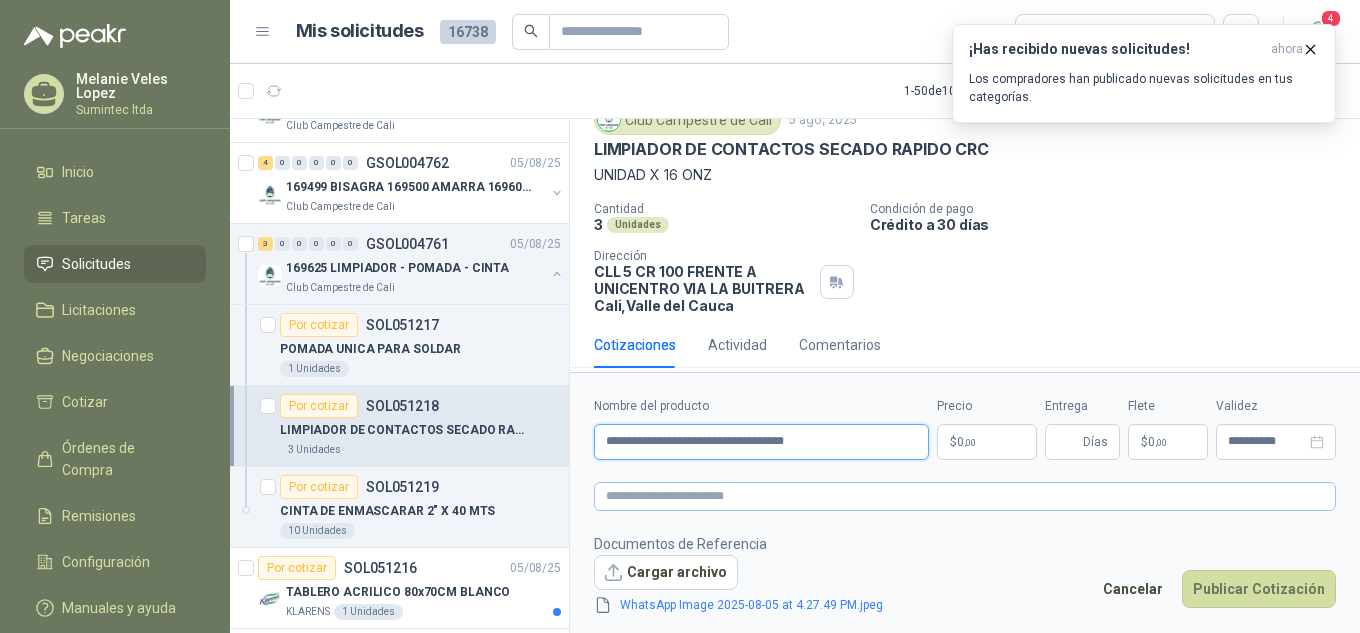 type on "**********" 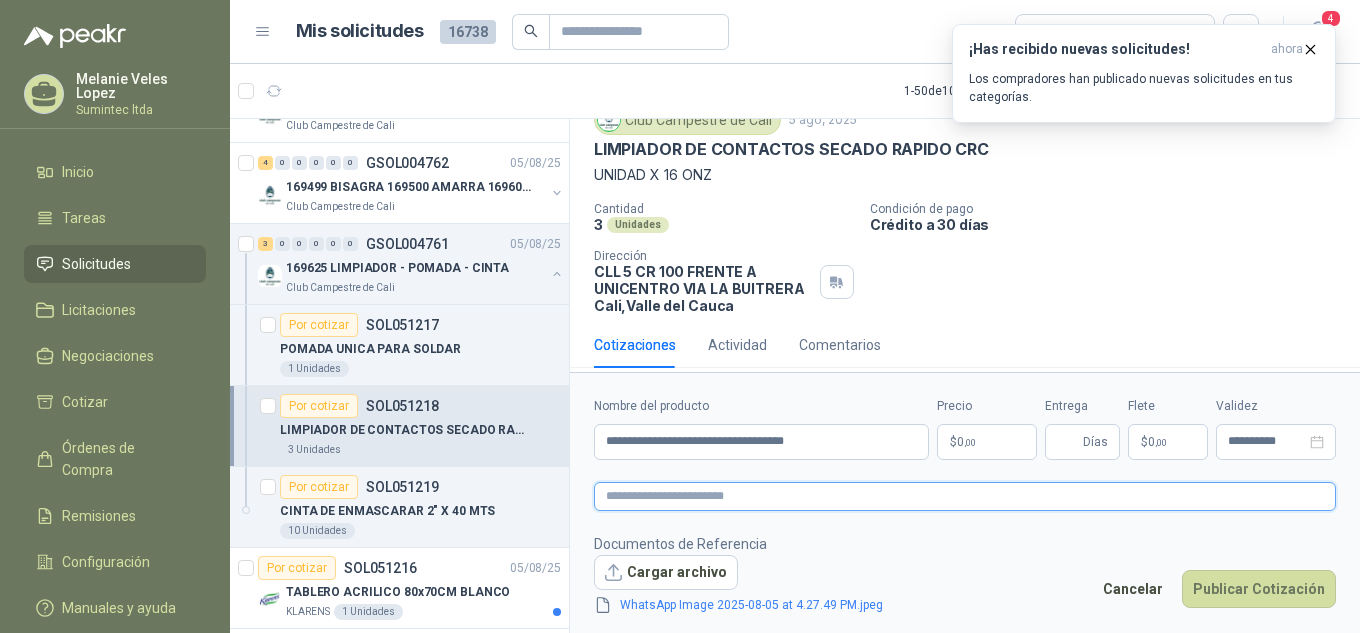 click at bounding box center (965, 496) 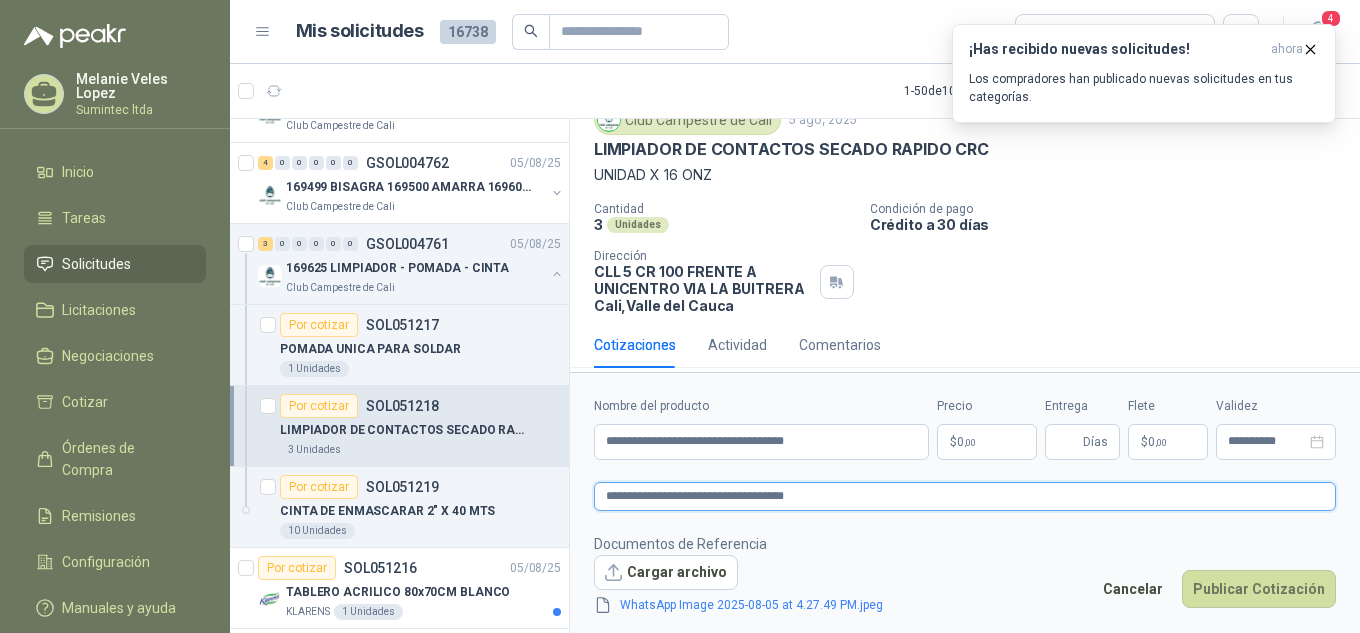 type on "**********" 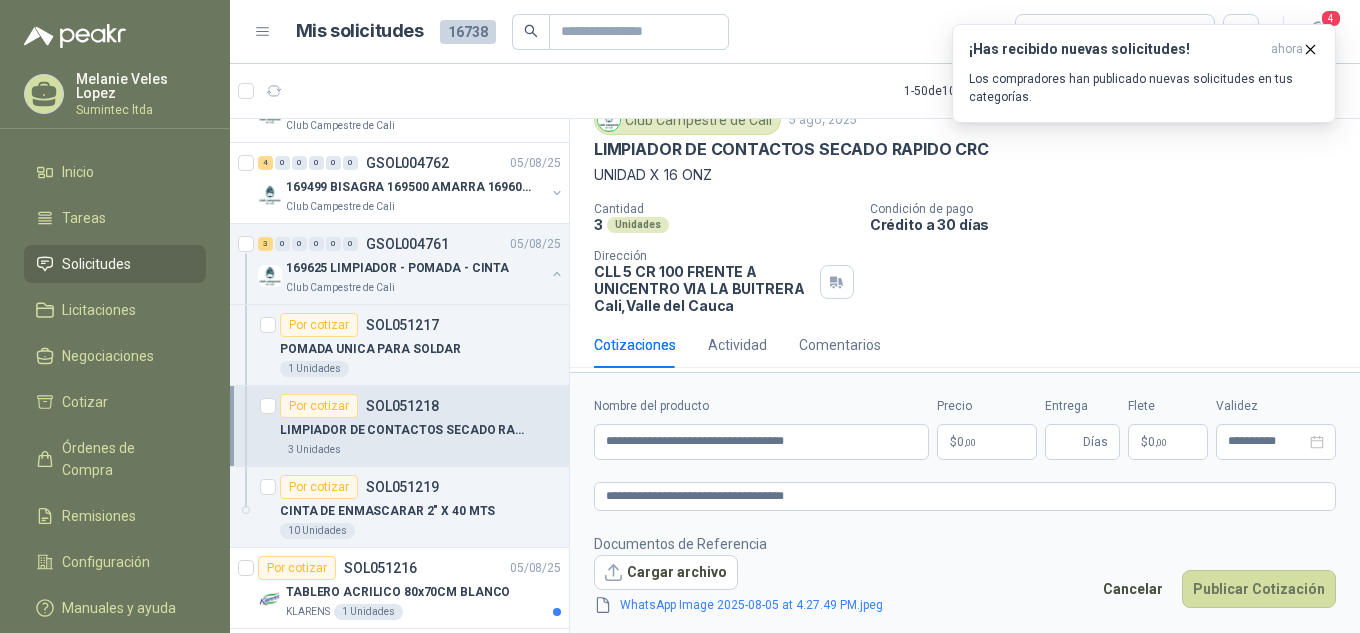 click on "$  0 ,00" at bounding box center [987, 442] 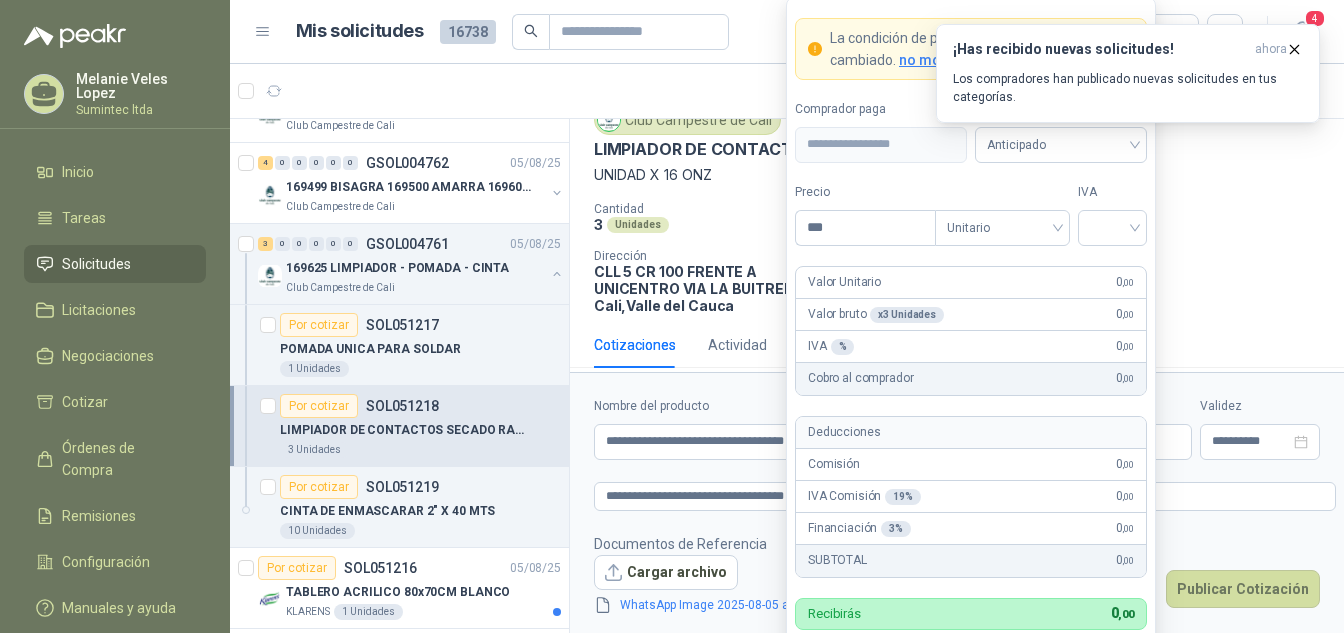 type 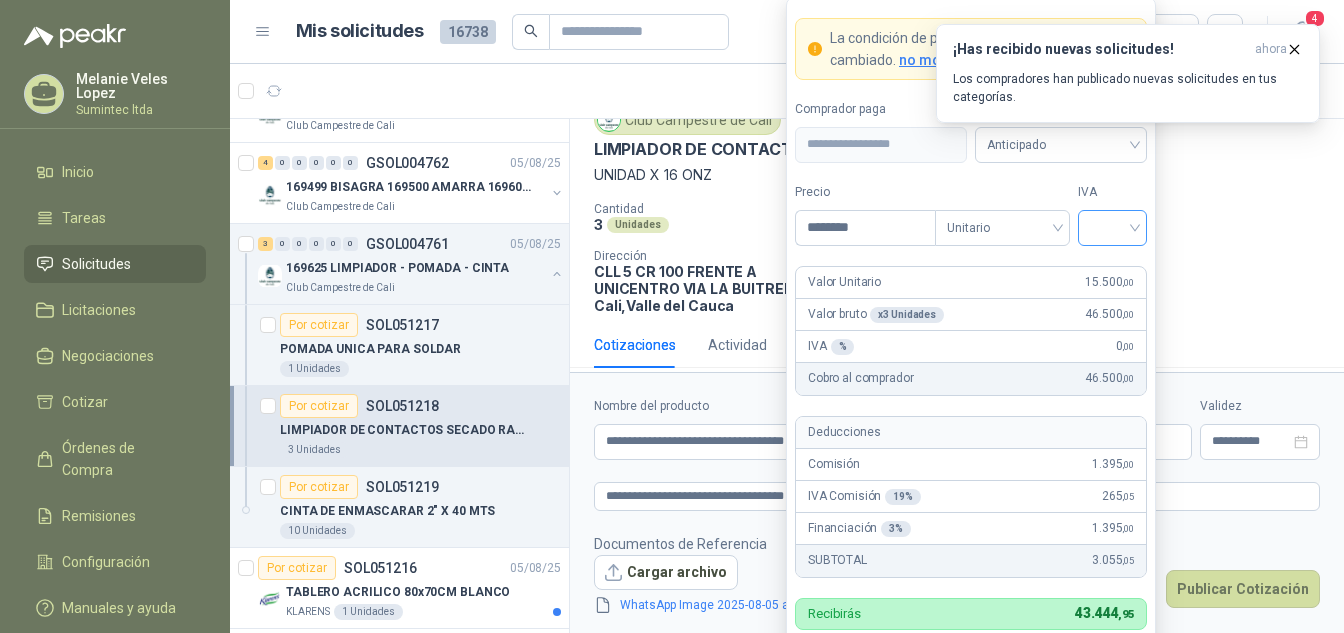 type on "********" 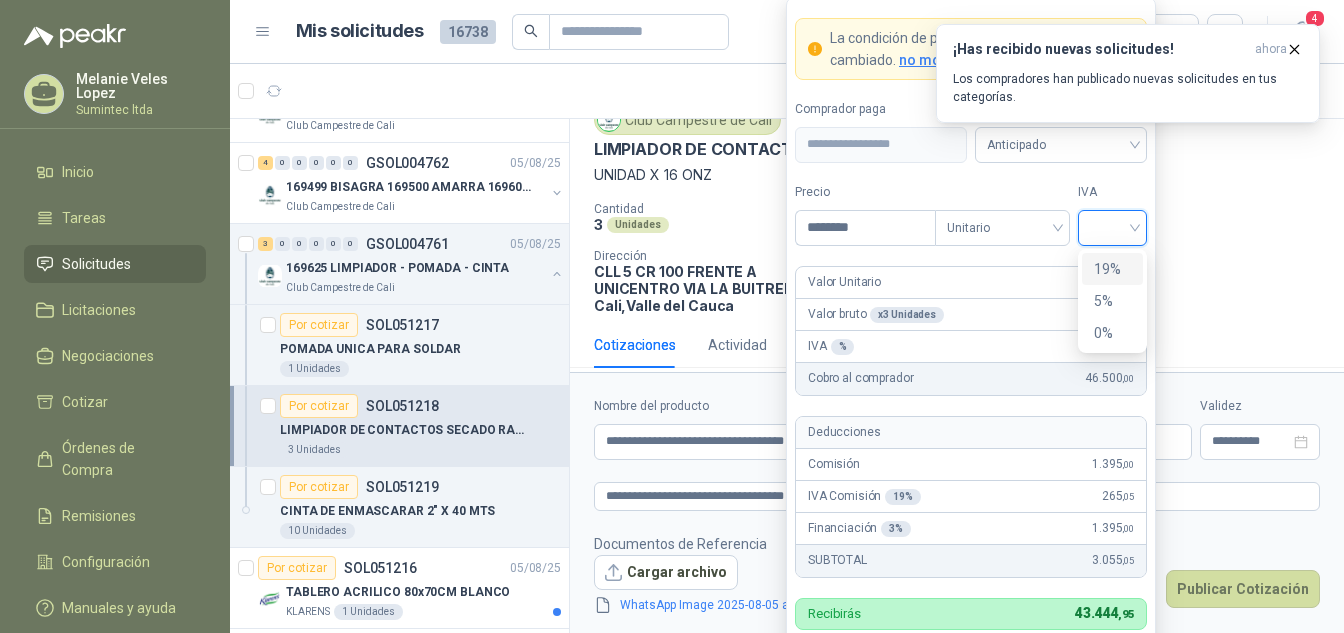 drag, startPoint x: 1105, startPoint y: 264, endPoint x: 1104, endPoint y: 254, distance: 10.049875 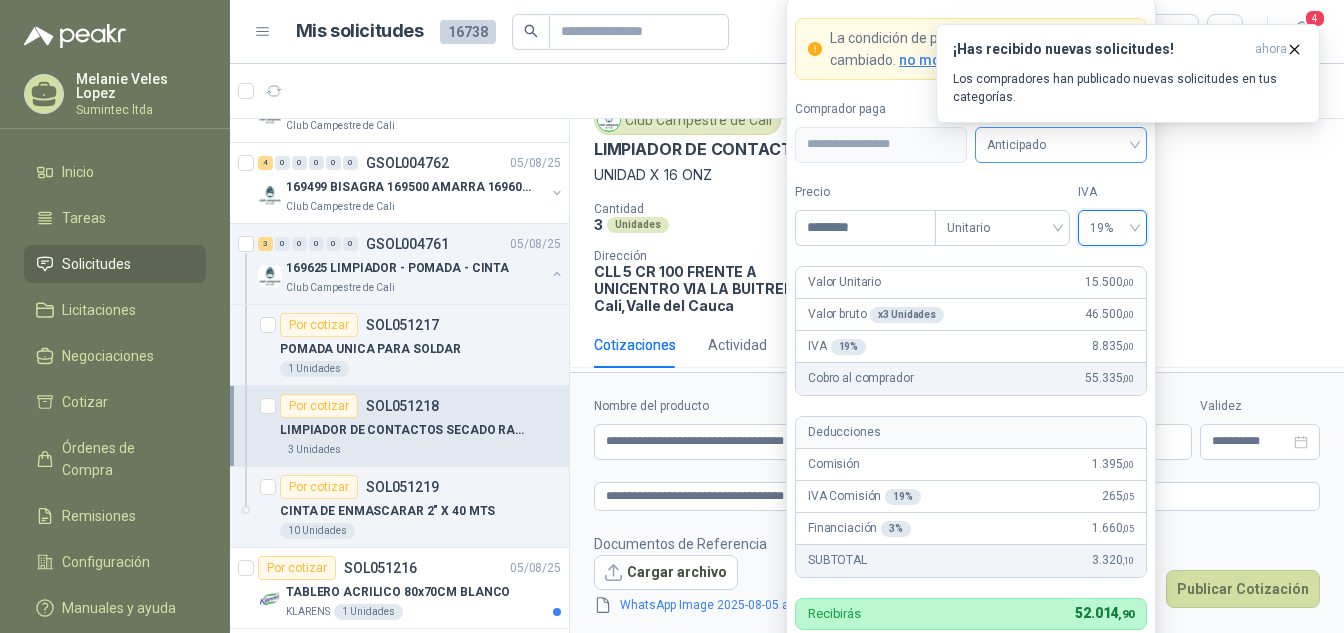 click at bounding box center [1061, 145] 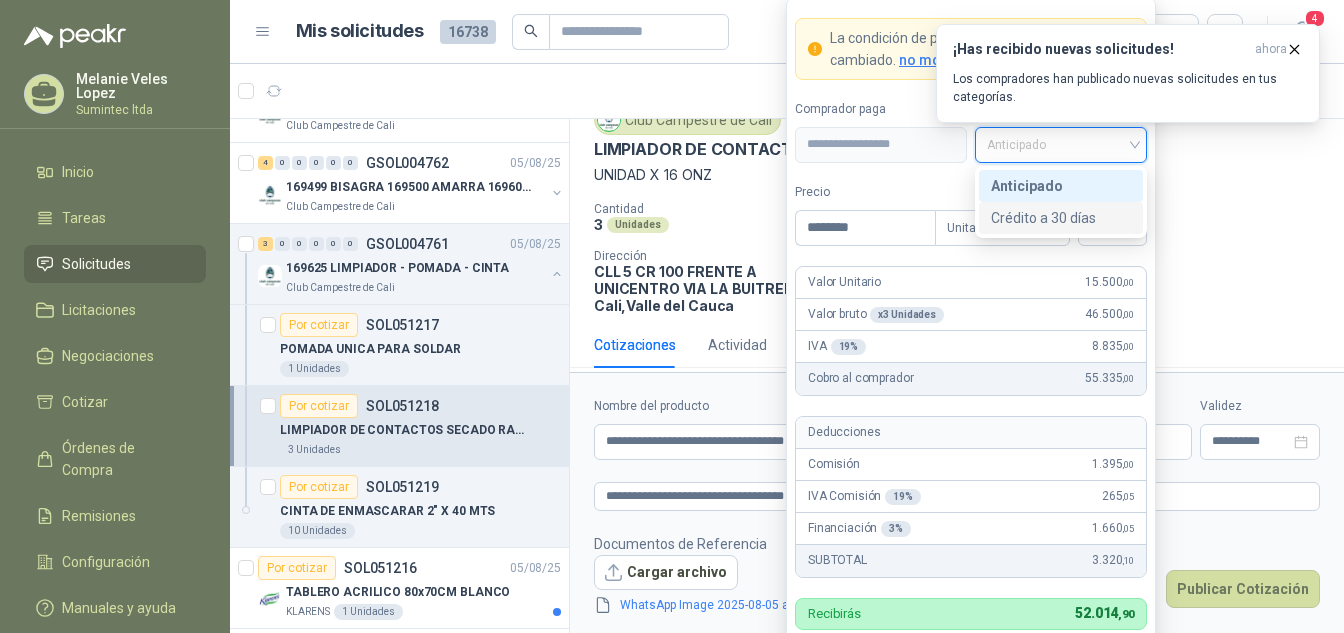click on "Crédito a 30 días" at bounding box center (1061, 218) 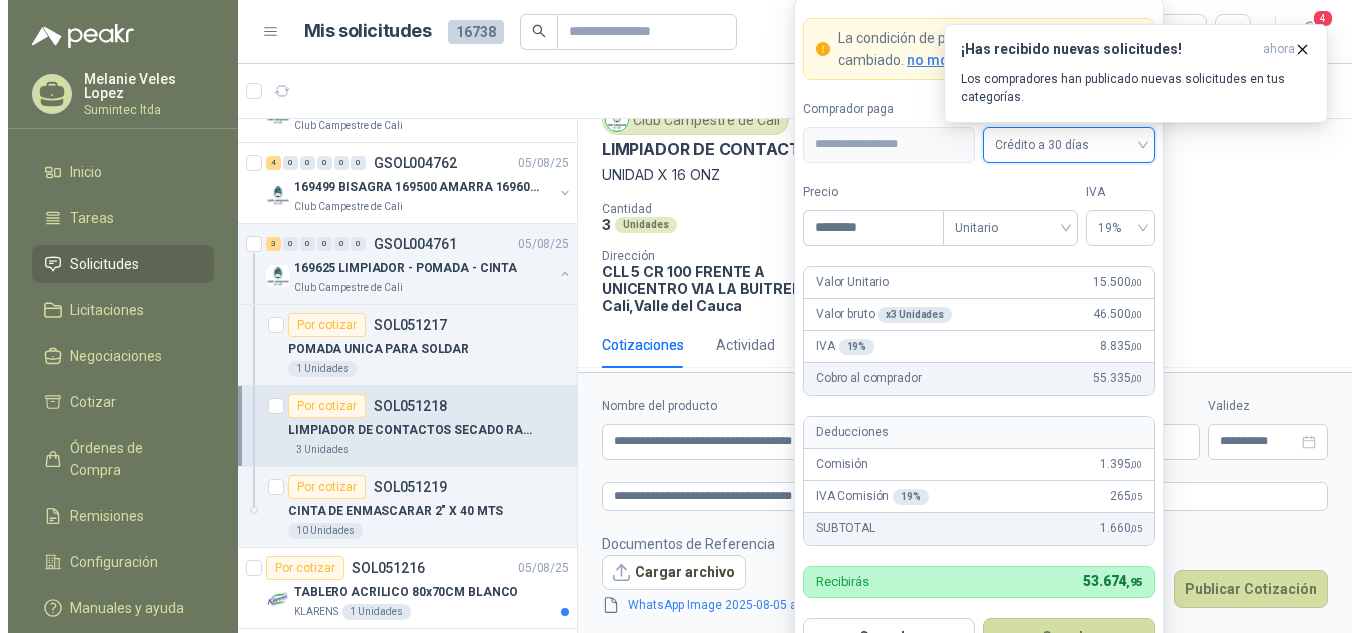 scroll, scrollTop: 91, scrollLeft: 0, axis: vertical 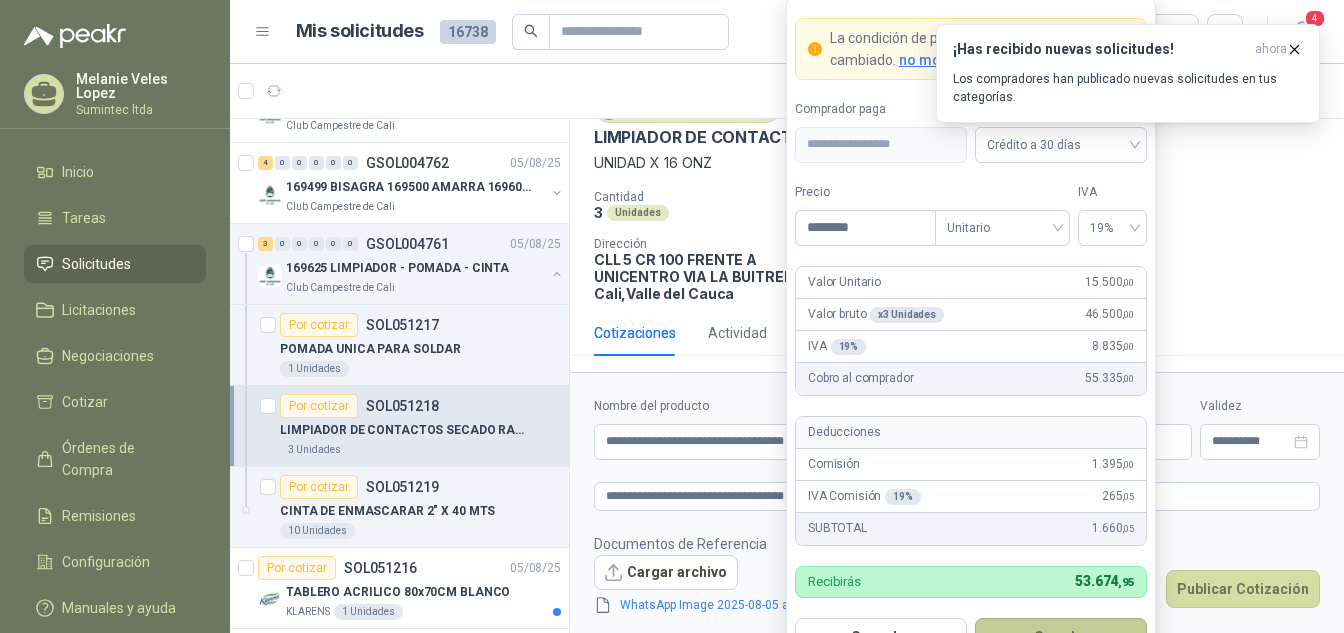 click on "Guardar" at bounding box center [1061, 637] 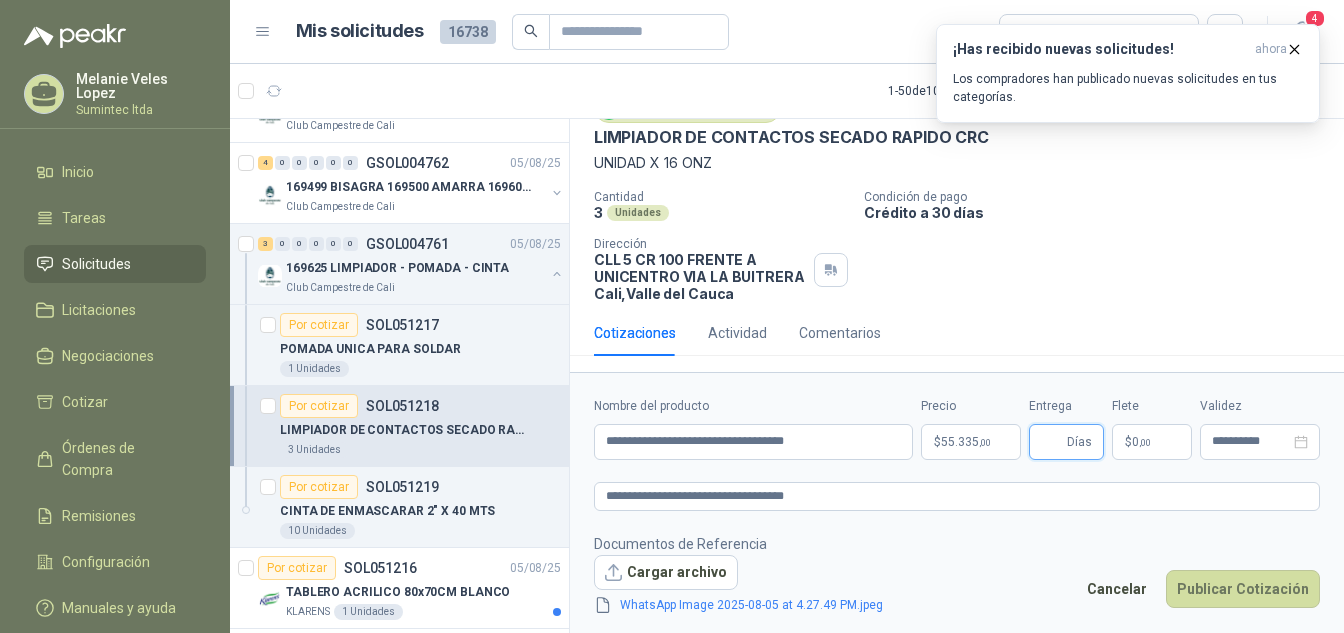 type 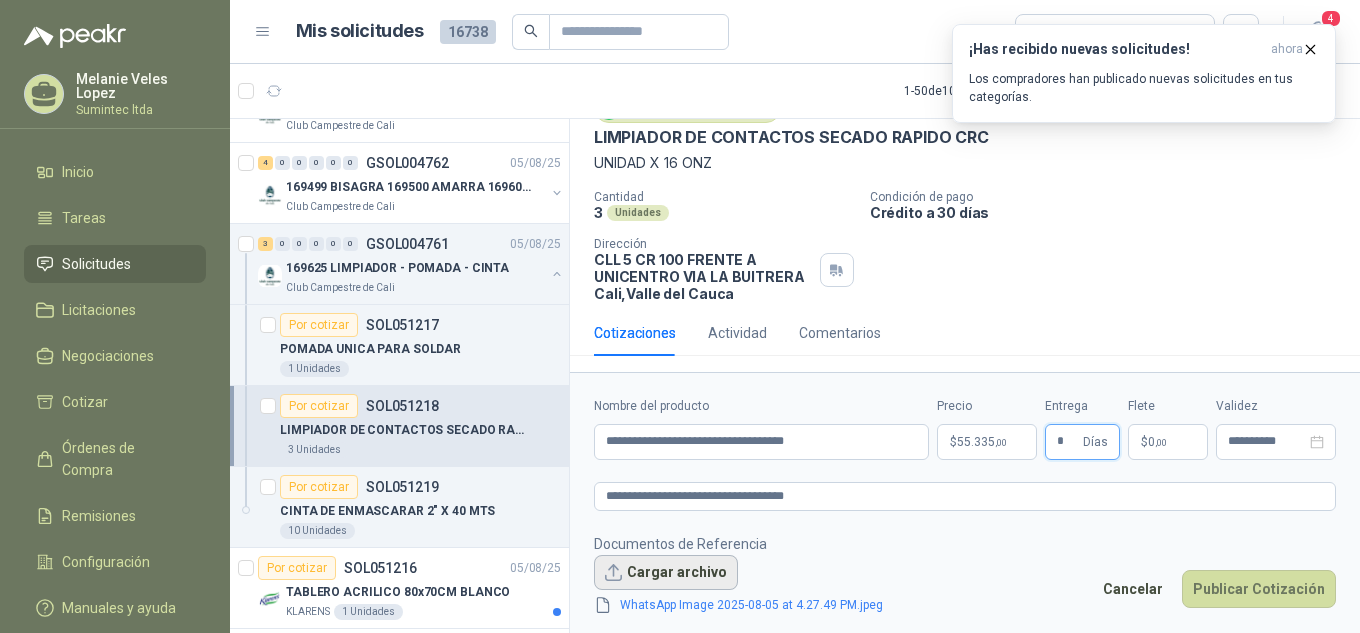 type on "*" 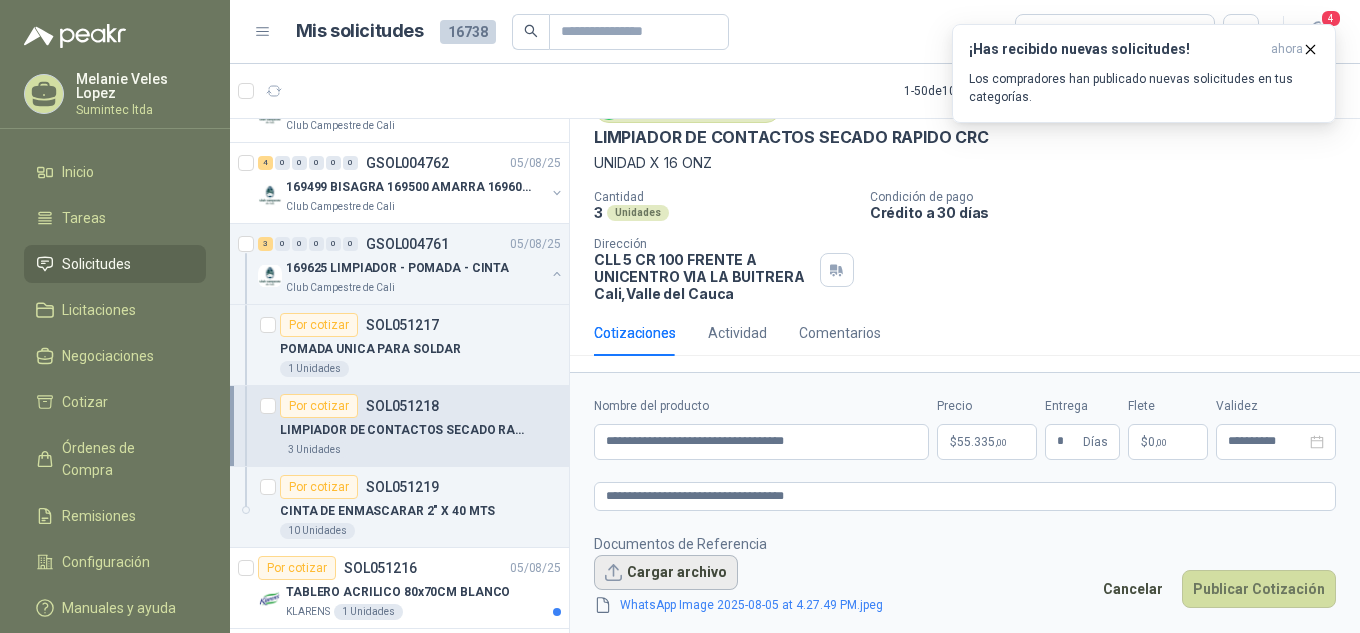 click on "Cargar archivo" at bounding box center [666, 573] 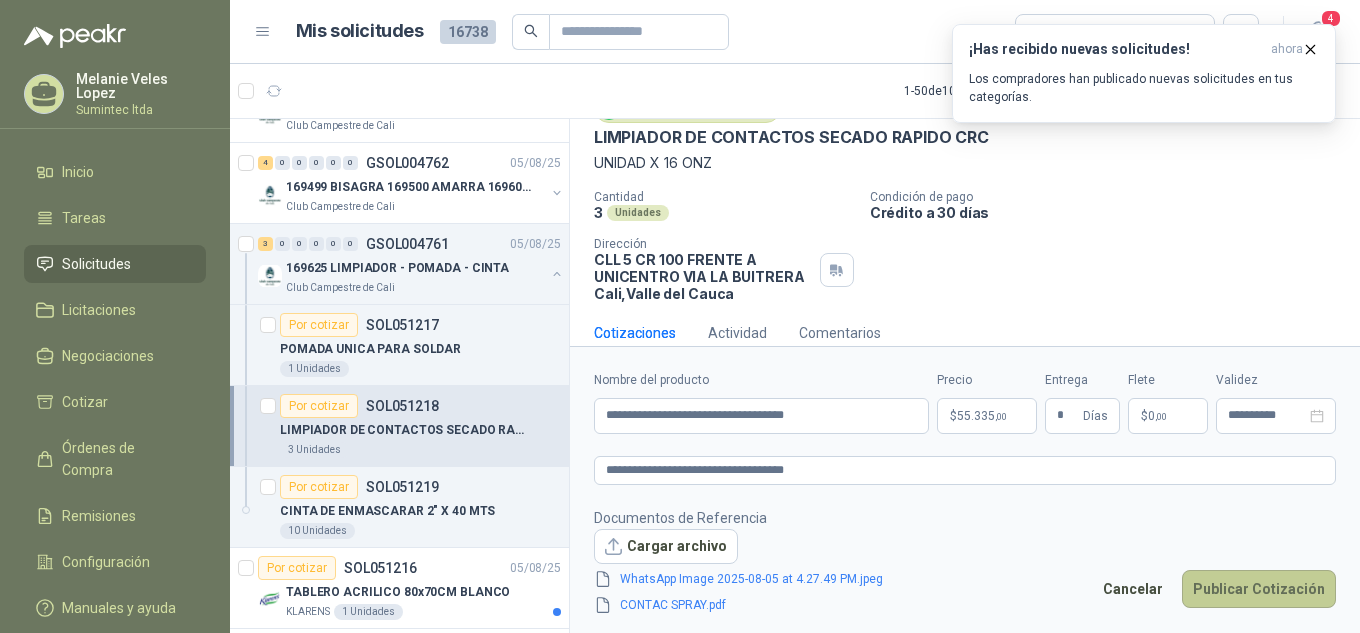 click on "Publicar Cotización" at bounding box center [1259, 589] 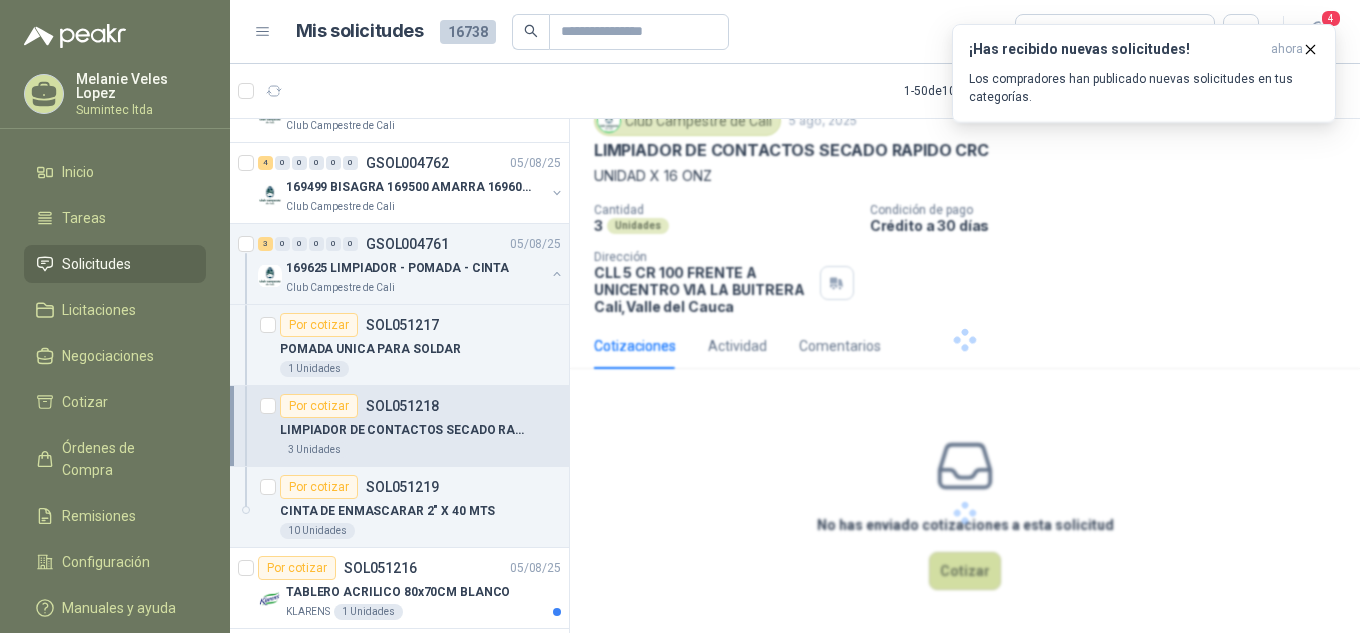 scroll, scrollTop: 0, scrollLeft: 0, axis: both 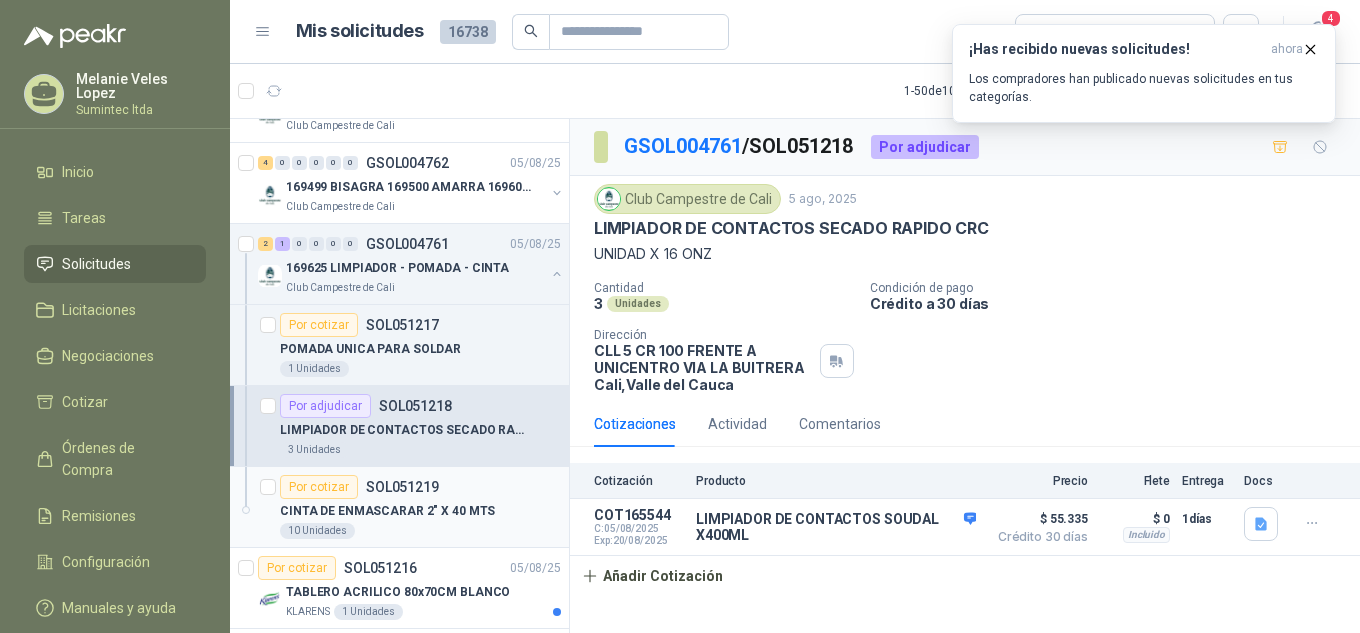 click on "CINTA DE ENMASCARAR 2" X 40 MTS" at bounding box center [420, 511] 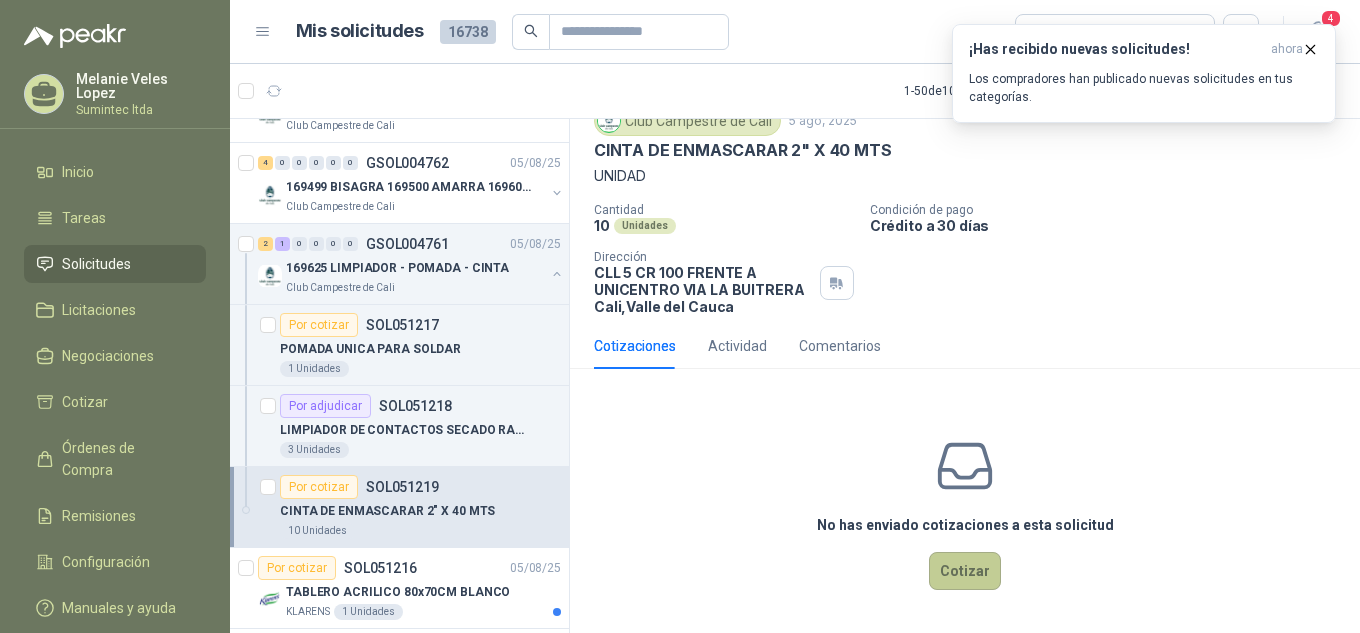 click on "Cotizar" at bounding box center (965, 571) 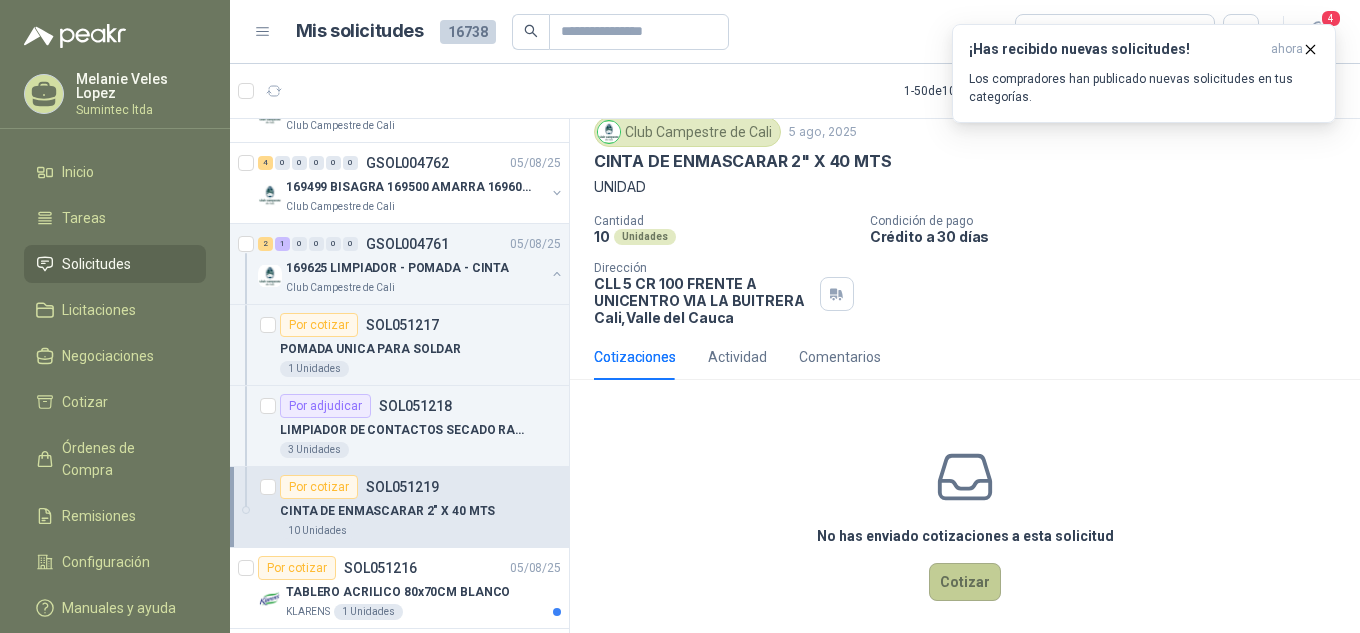 type 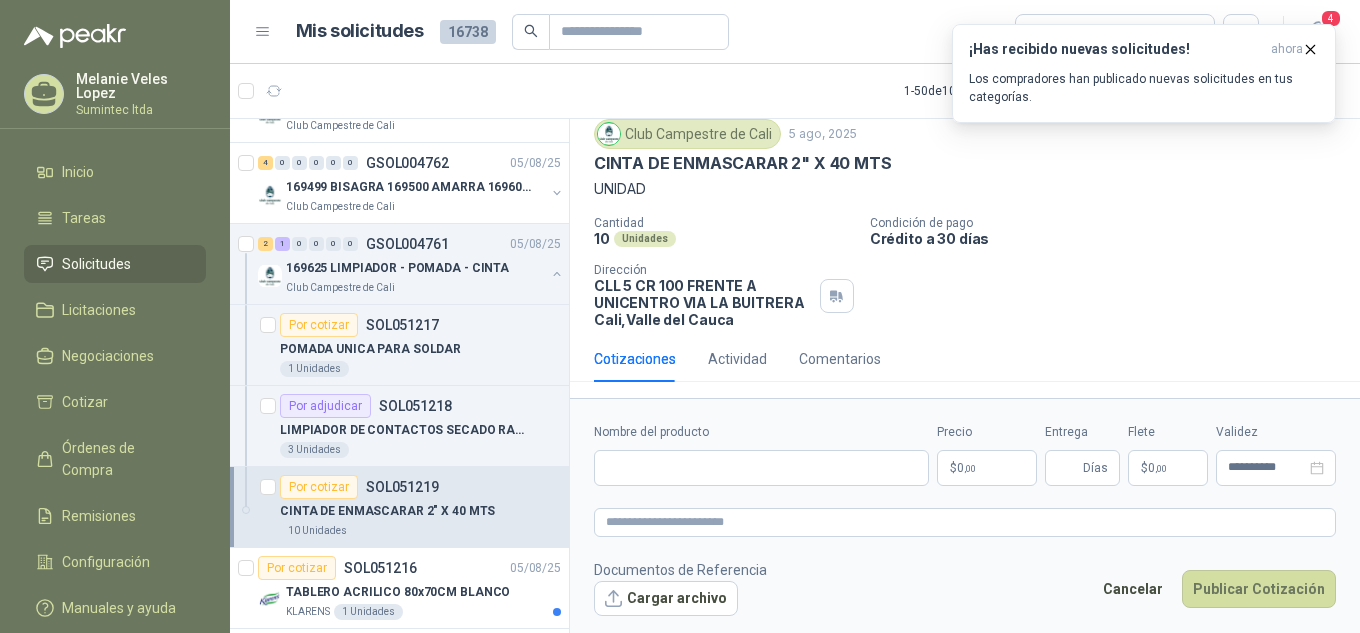 scroll, scrollTop: 65, scrollLeft: 0, axis: vertical 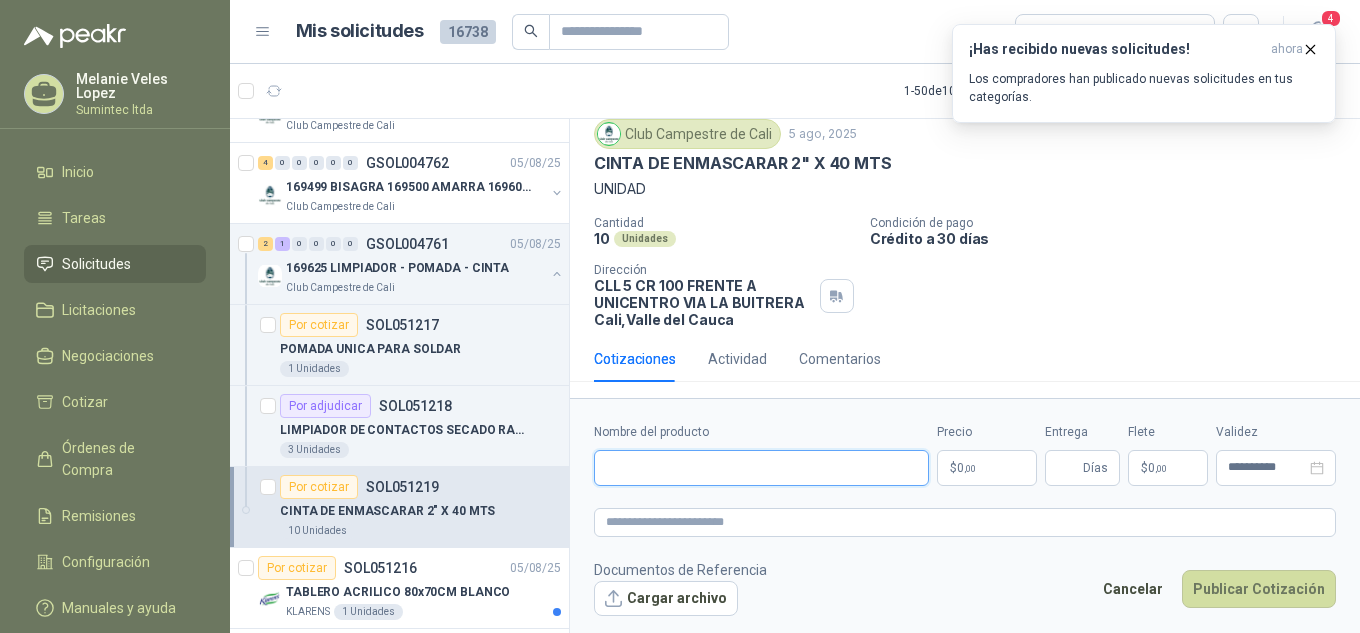 click on "Nombre del producto" at bounding box center [761, 468] 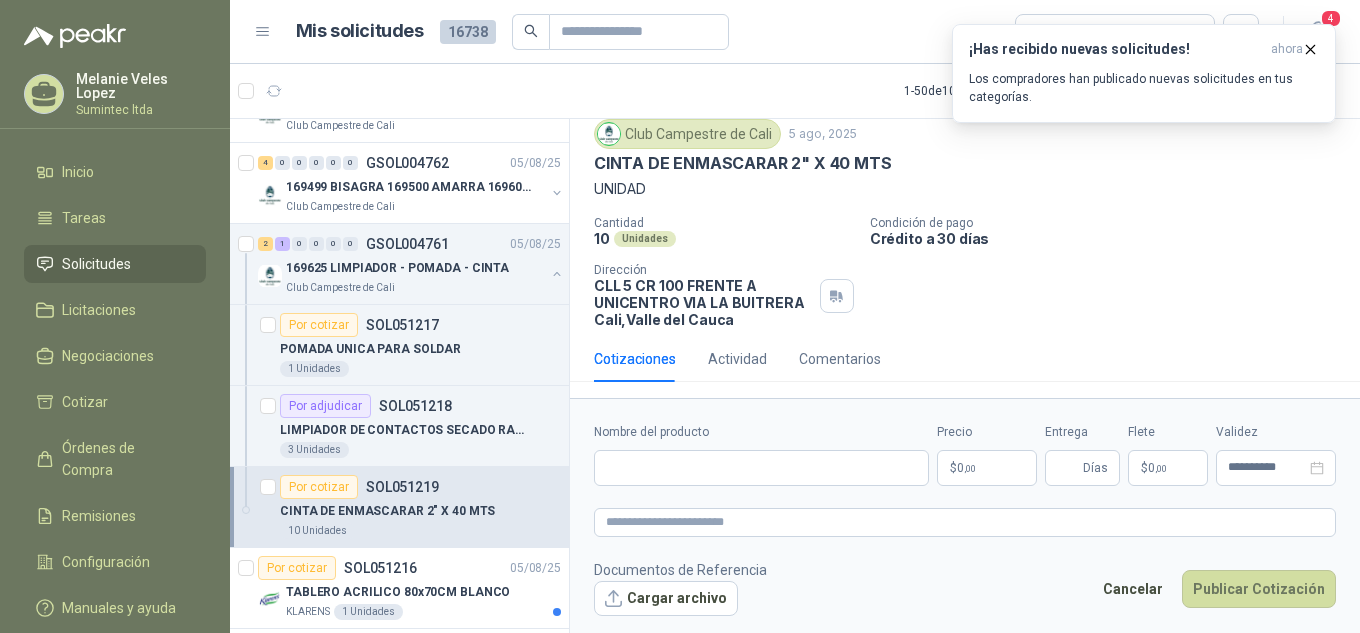click on "CINTA DE ENMASCARAR 2" X 40 MTS" at bounding box center [742, 163] 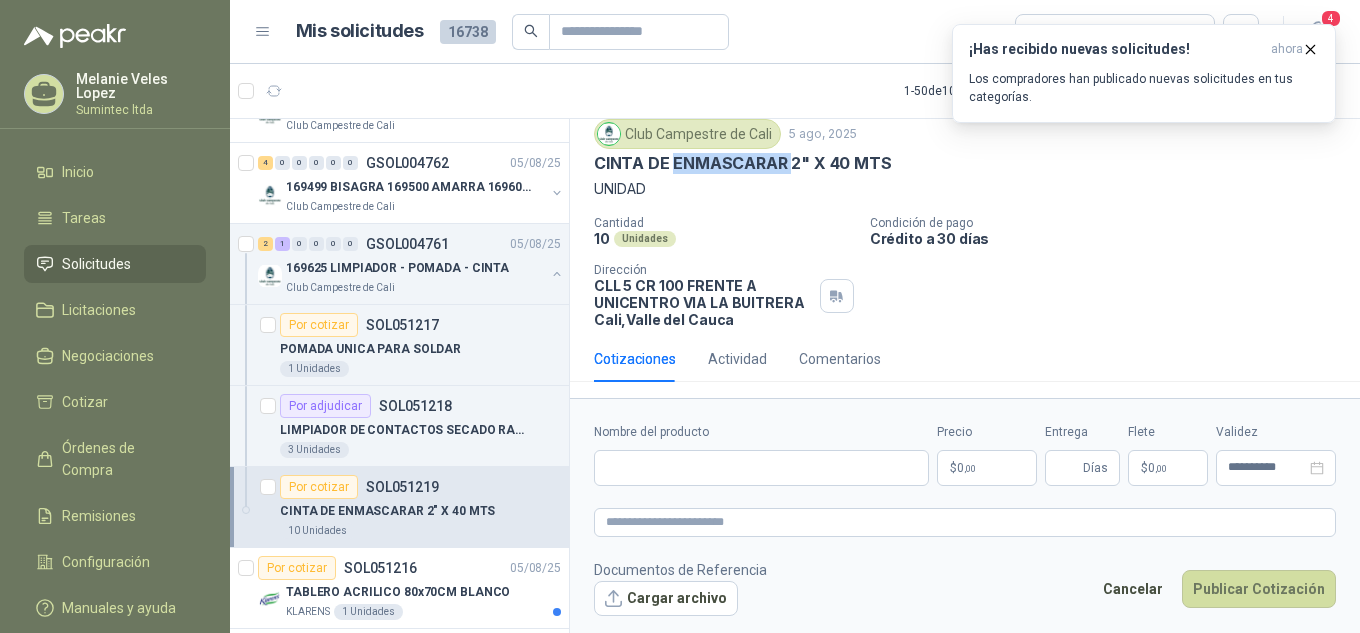 click on "CINTA DE ENMASCARAR 2" X 40 MTS" at bounding box center (742, 163) 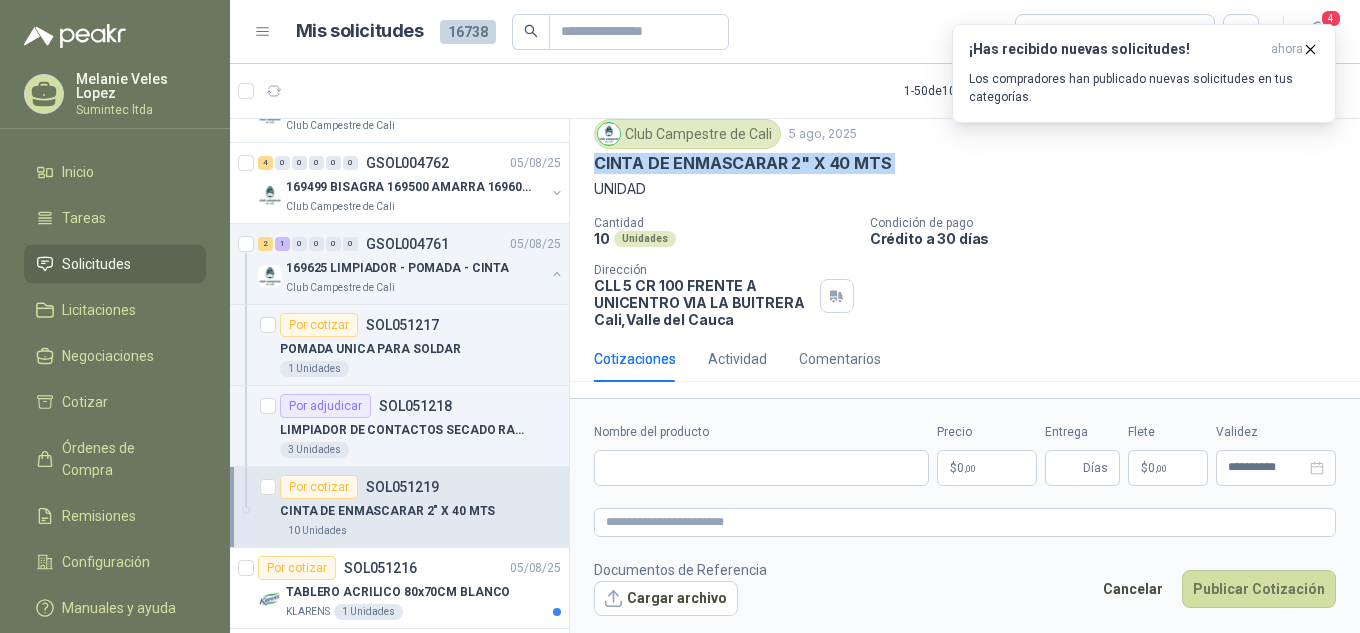 click on "CINTA DE ENMASCARAR 2" X 40 MTS" at bounding box center [742, 163] 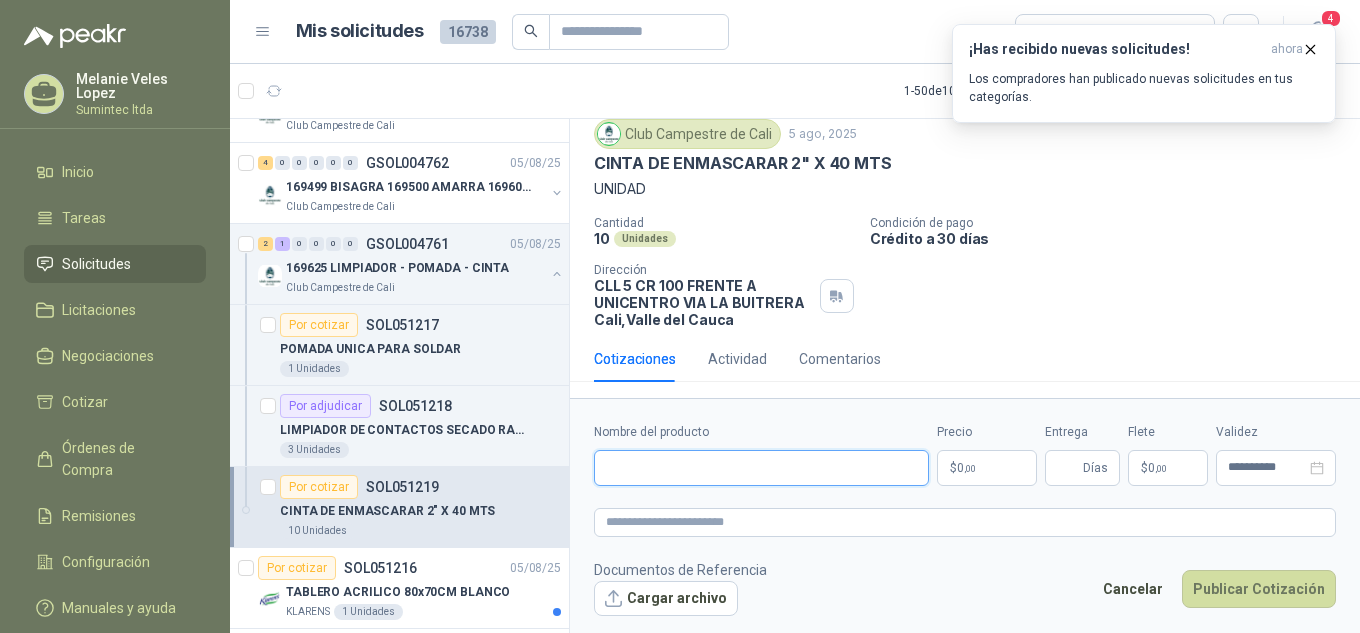 click on "Nombre del producto" at bounding box center [761, 468] 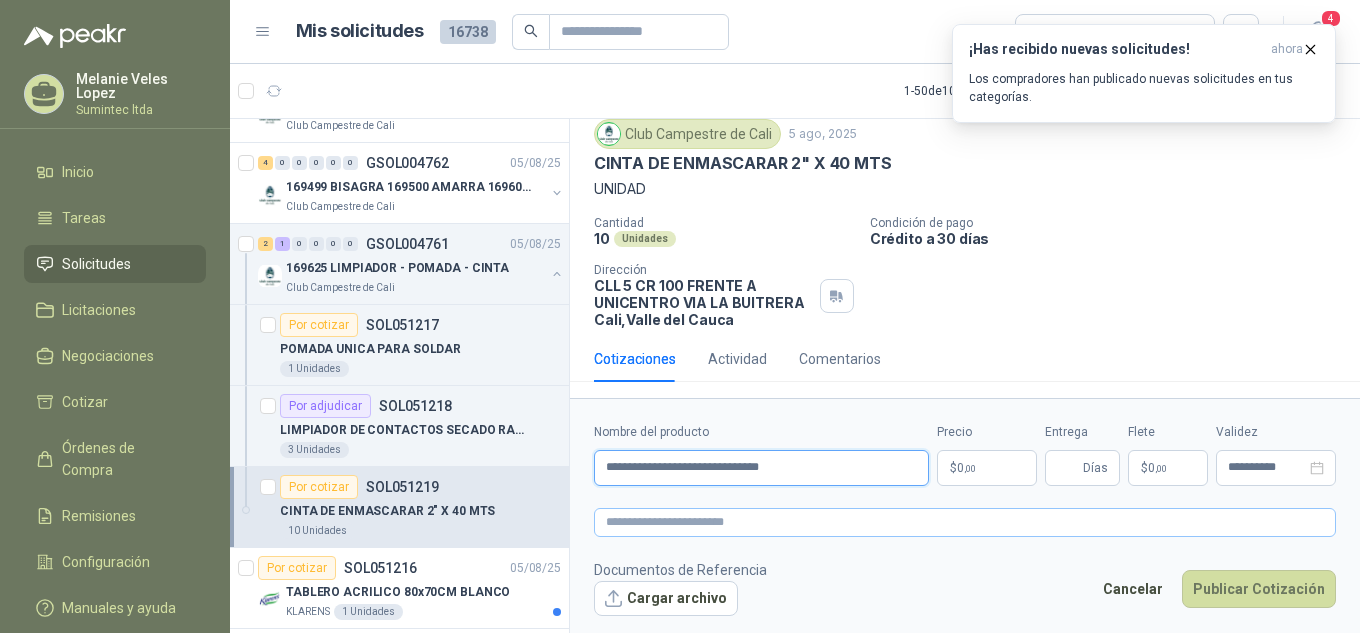 type on "**********" 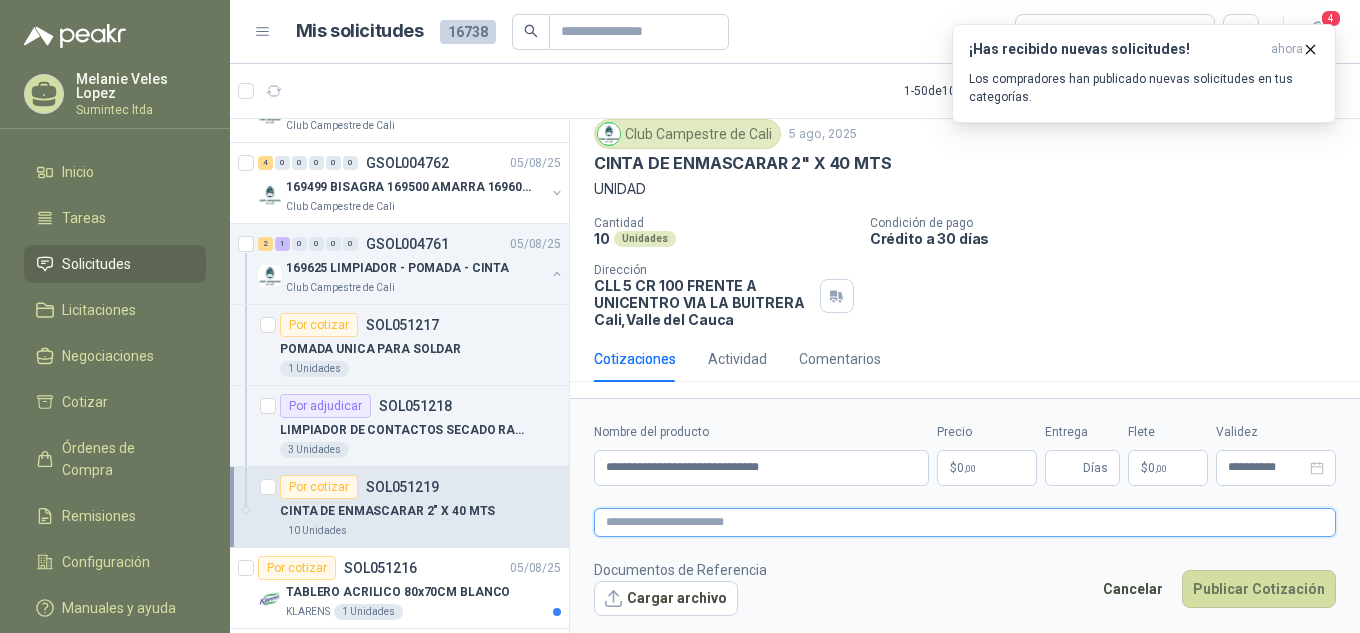click at bounding box center [965, 522] 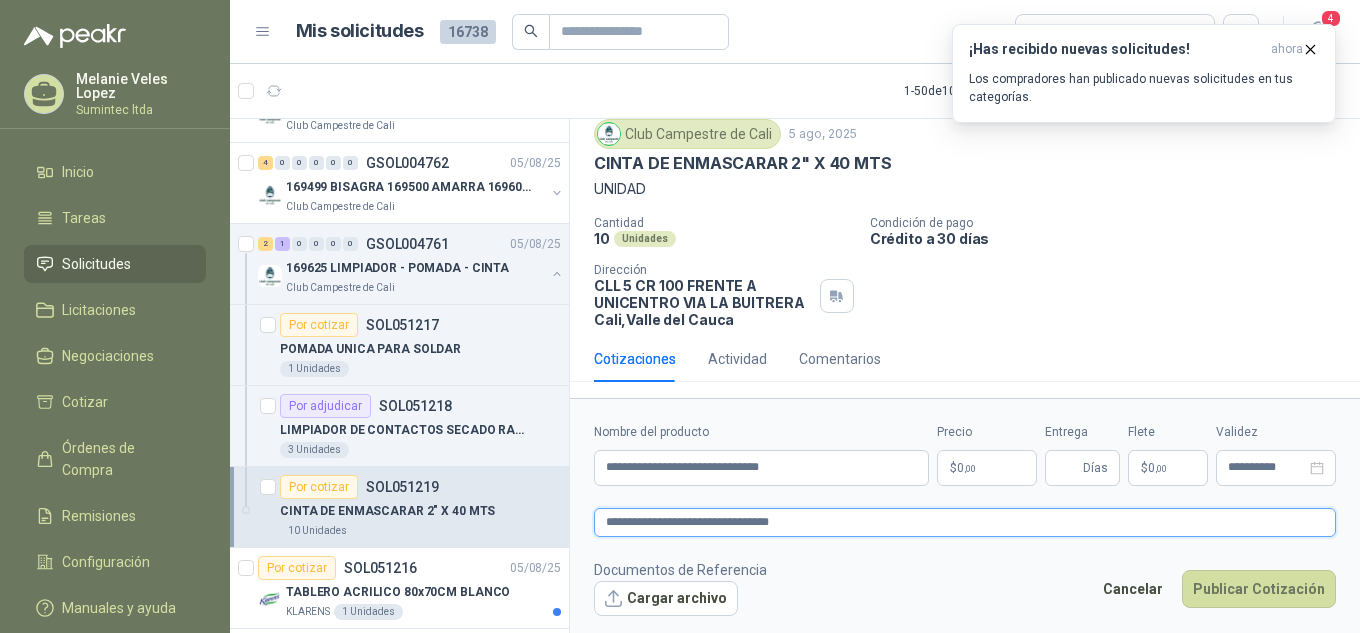 type 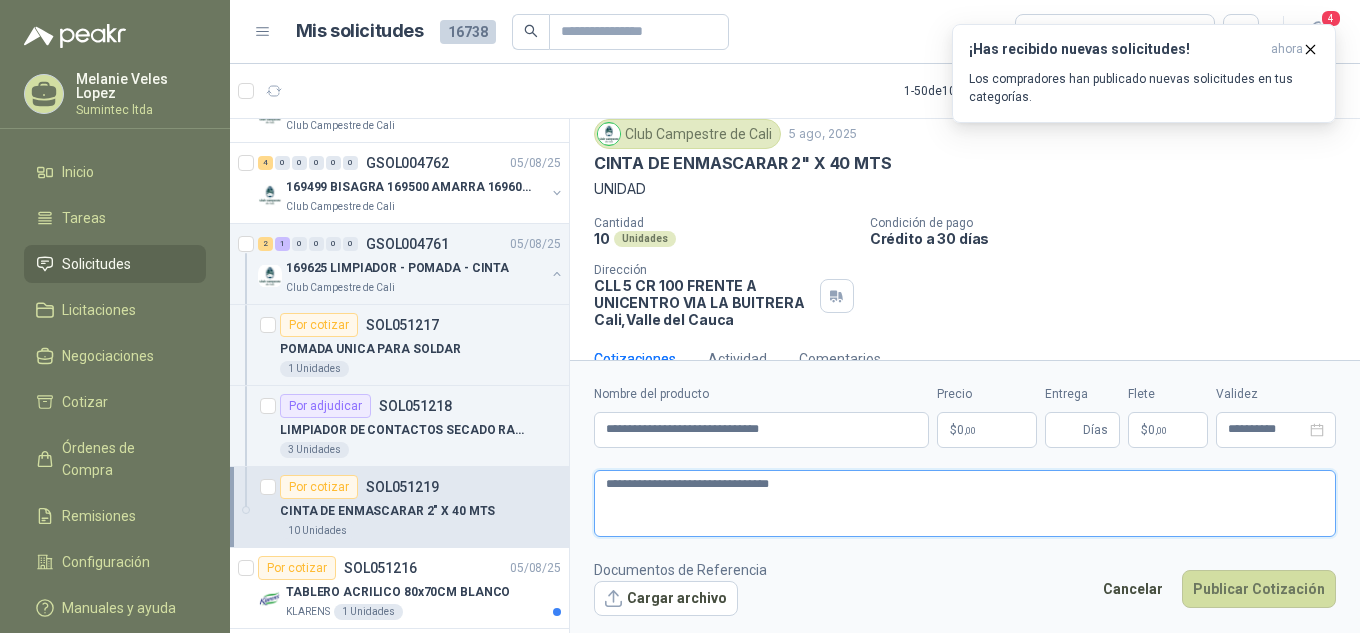 scroll, scrollTop: 79, scrollLeft: 0, axis: vertical 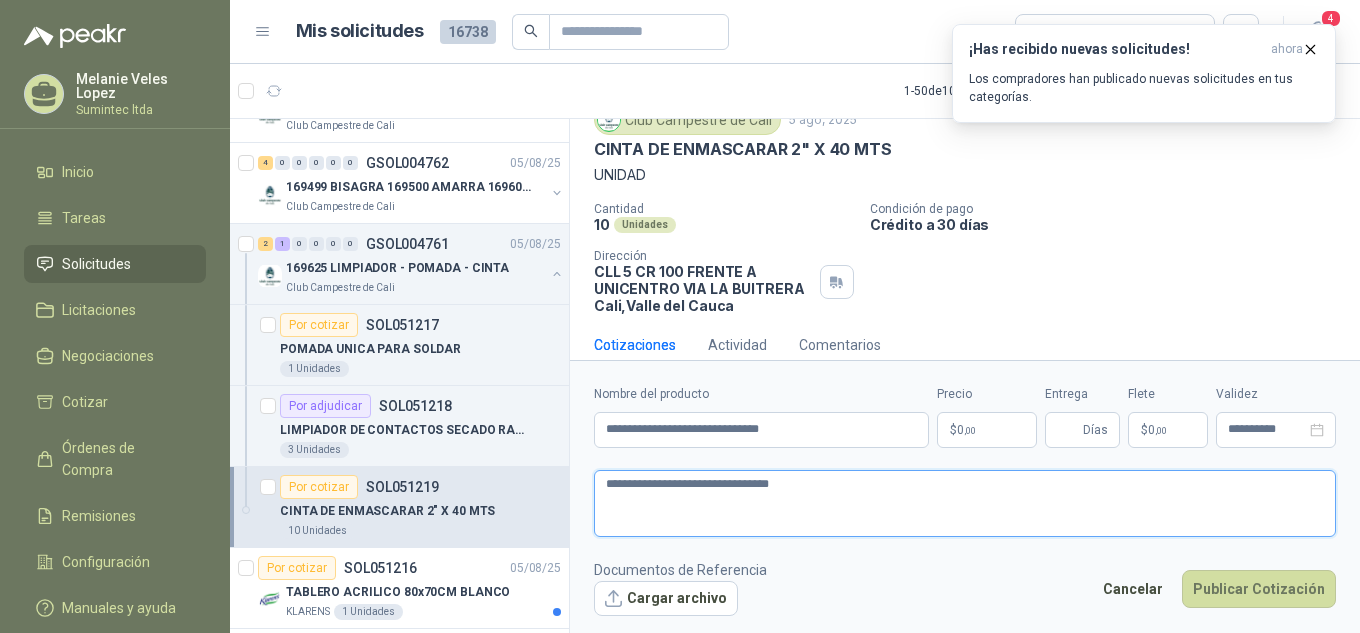 type on "**********" 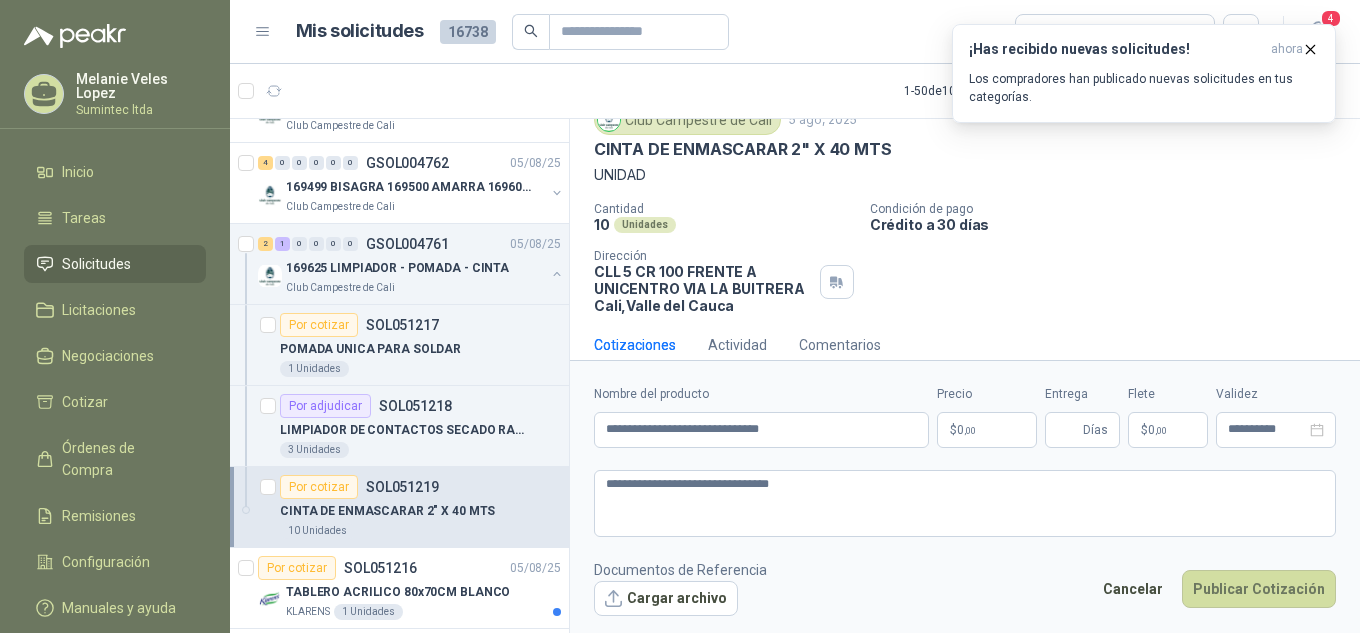 click on "Melanie   Veles Lopez Sumintec ltda   Inicio   Tareas   Solicitudes   Licitaciones   Negociaciones   Cotizar   Órdenes de Compra   Remisiones   Configuración   Manuales y ayuda Mis solicitudes 16738 Todas 4 1 - 50  de  10315 Asignado a mi No Leídos Por cotizar SOL051236 05/08/25   TARJETA DECKLINK 8K PRO Caracol TV 4   Unidades Por cotizar SOL051235 05/08/25   SOPORTE BRAZO MONITOR A ESCRITORIO NBF80 Caracol TV 15   Unidades 3   0   0   0   0   0   GSOL004764 05/08/25   169621 PALA - PALINES   Club Campestre de Cali   8   0   0   0   0   0   GSOL004763 05/08/25   169609   PVC Club Campestre de Cali   4   0   0   0   0   0   GSOL004762 05/08/25   169499 BISAGRA 169500 AMARRA 169601 BUJ 169617 CER Club Campestre de Cali   2   1   0   0   0   0   GSOL004761 05/08/25   169625 LIMPIADOR - POMADA - CINTA  Club Campestre de Cali   Por cotizar SOL051217 POMADA UNICA PARA SOLDAR 1   Unidades Por adjudicar SOL051218 LIMPIADOR DE CONTACTOS SECADO RAPIDO CRC 3   Unidades Por cotizar SOL051219 10   Unidades Por cotizar" at bounding box center [680, 316] 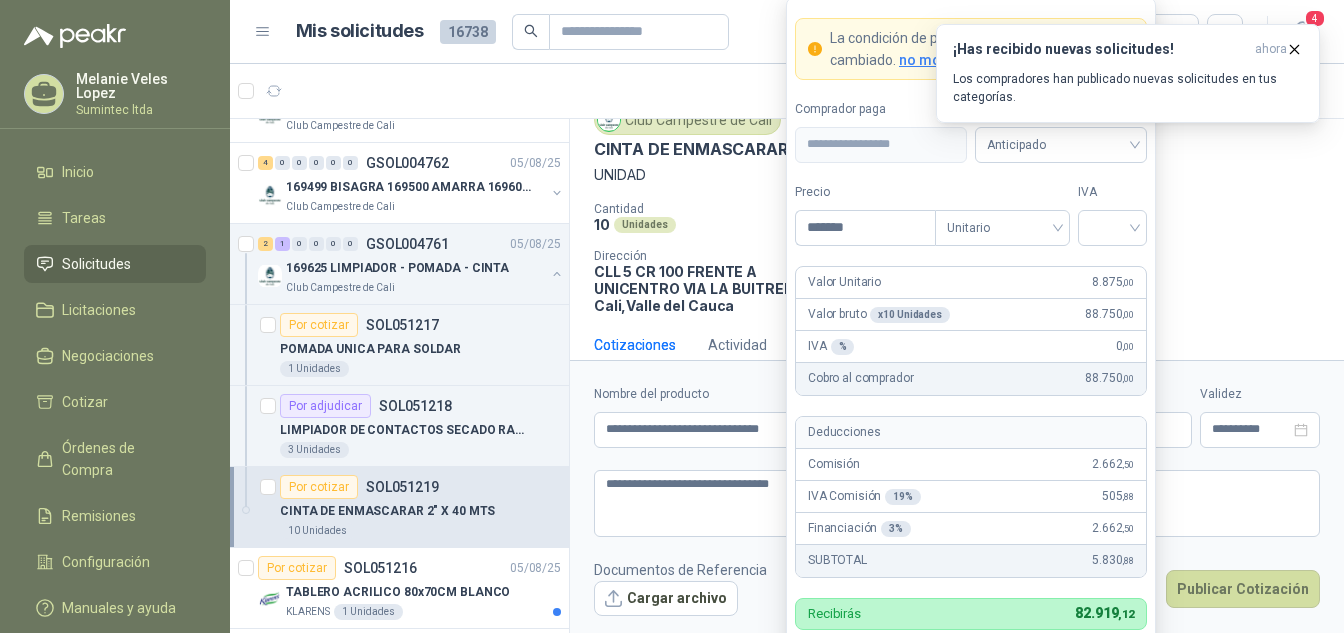 type on "*******" 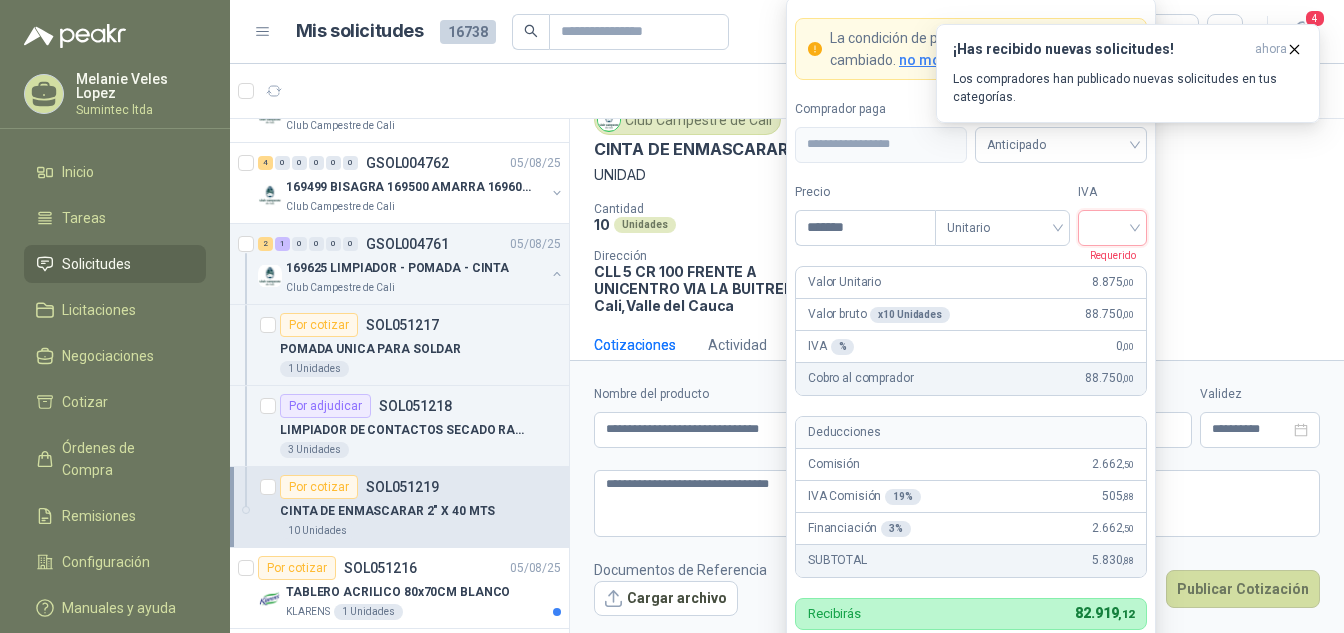 click at bounding box center [1112, 226] 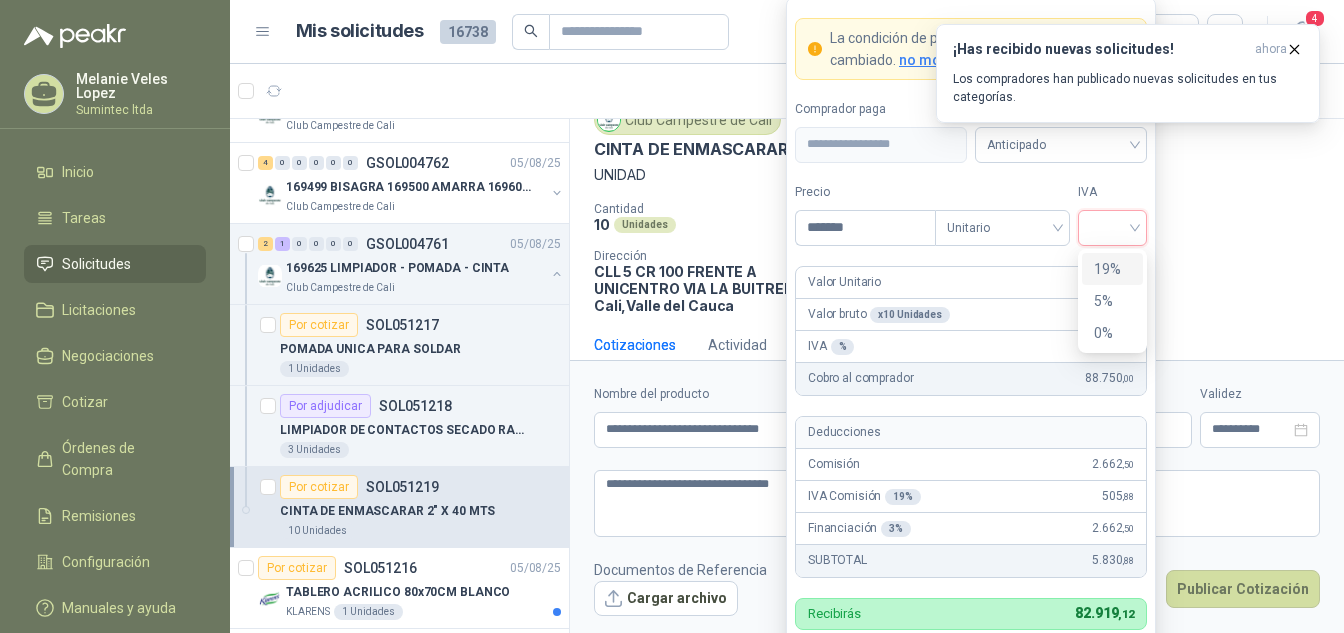 click on "19%" at bounding box center [1112, 269] 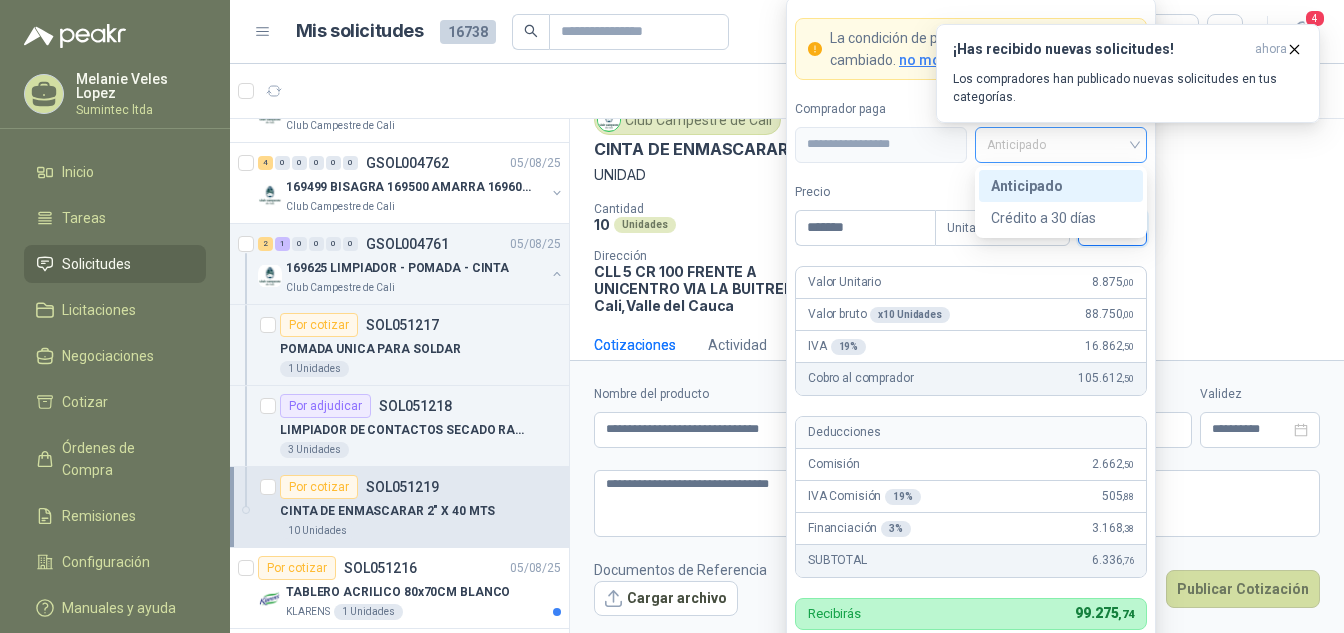 click on "Anticipado" at bounding box center [1061, 145] 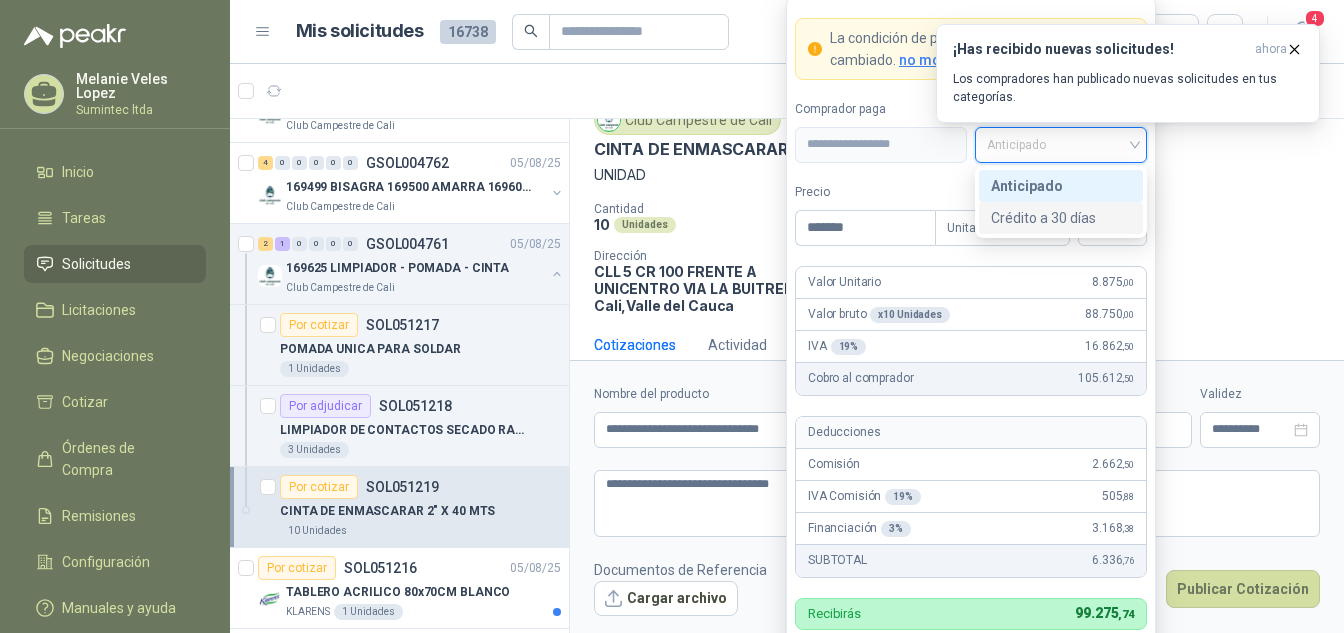 click on "Crédito a 30 días" at bounding box center (1061, 218) 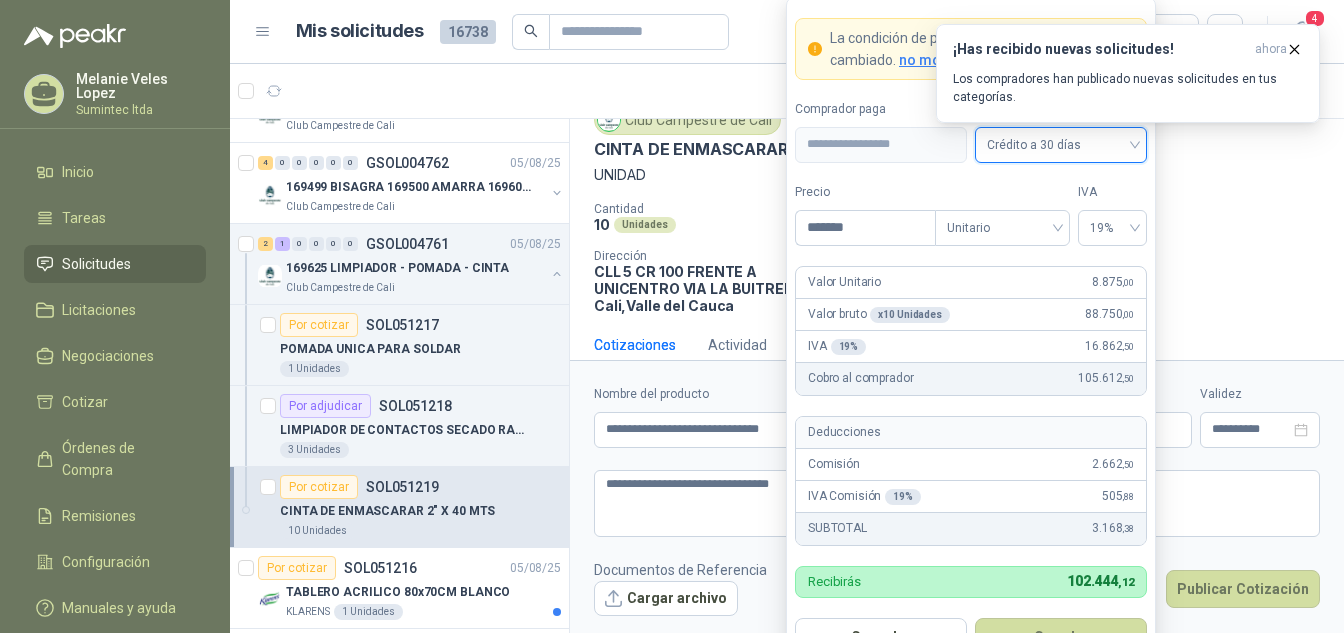 click on "Club Campestre de Cali 5 ago, 2025   CINTA DE ENMASCARAR 2" X 40 MTS UNIDAD Cantidad 10   Unidades Condición de pago Crédito a 30 días Dirección CLL 5 CR 100 FRENTE A UNICENTRO VIA LA BUITRERA   Cali ,  Valle del Cauca" at bounding box center [957, 209] 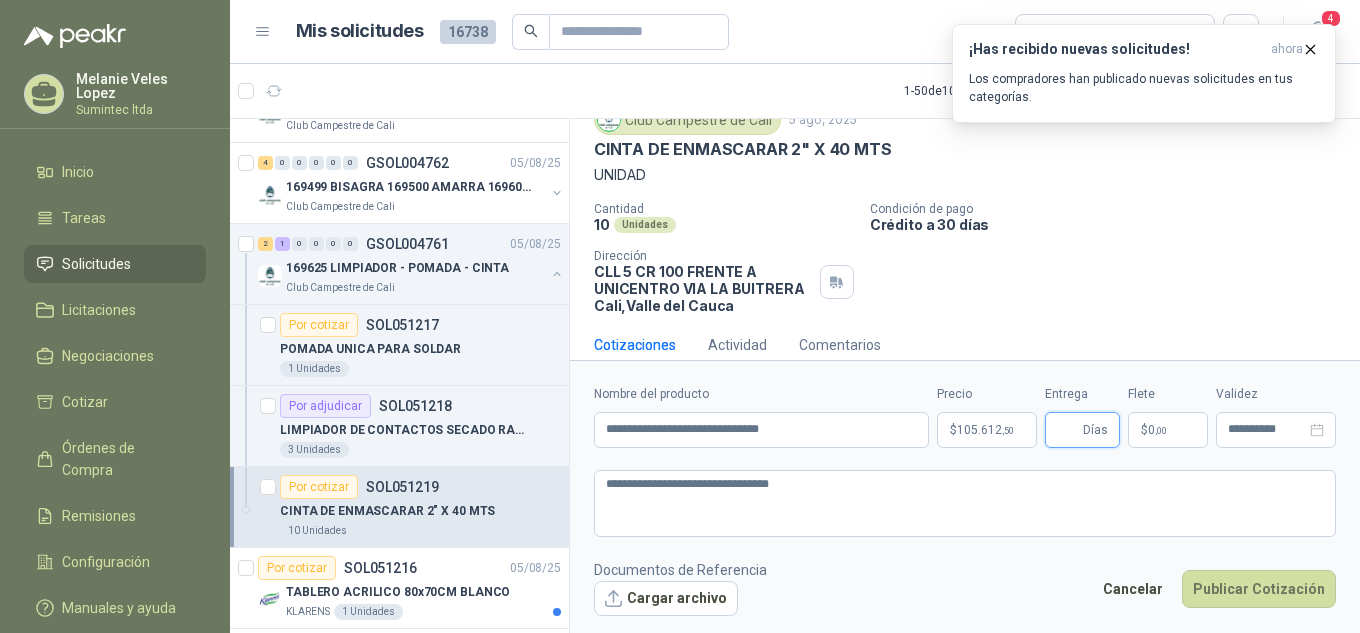 click on "Entrega" at bounding box center [1068, 430] 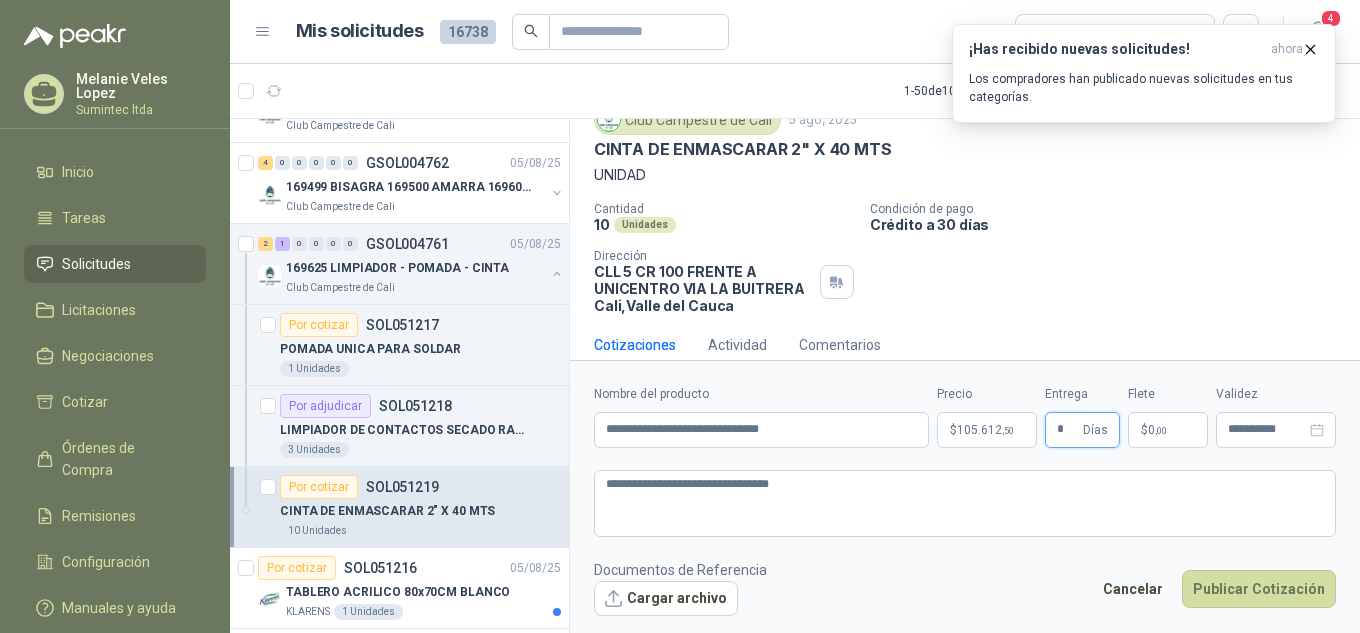 type on "*" 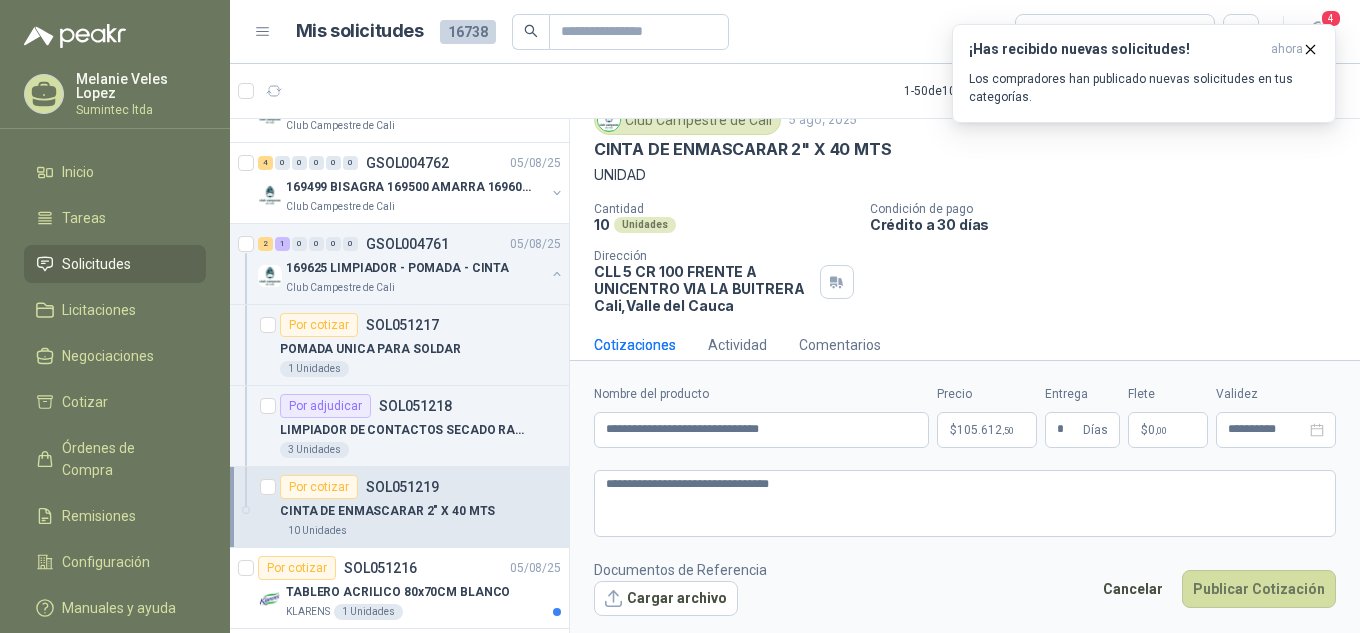 click on "Cotizaciones Actividad Comentarios" at bounding box center (965, 345) 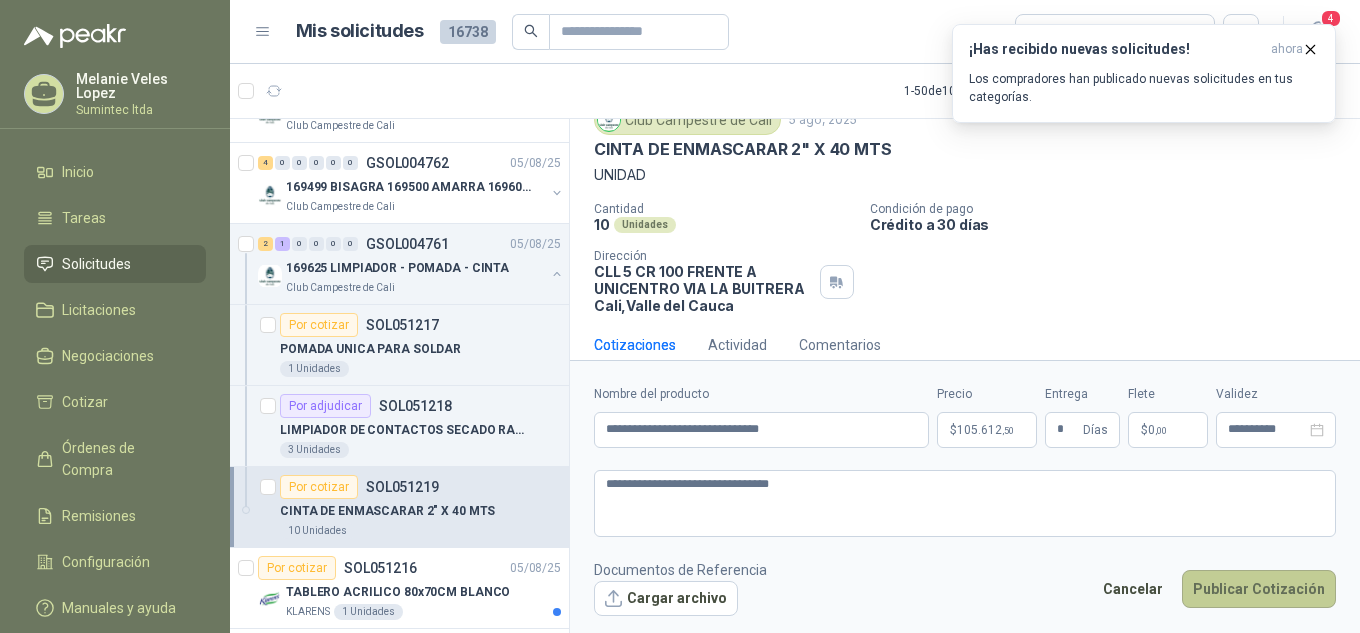 click on "Publicar Cotización" at bounding box center [1259, 589] 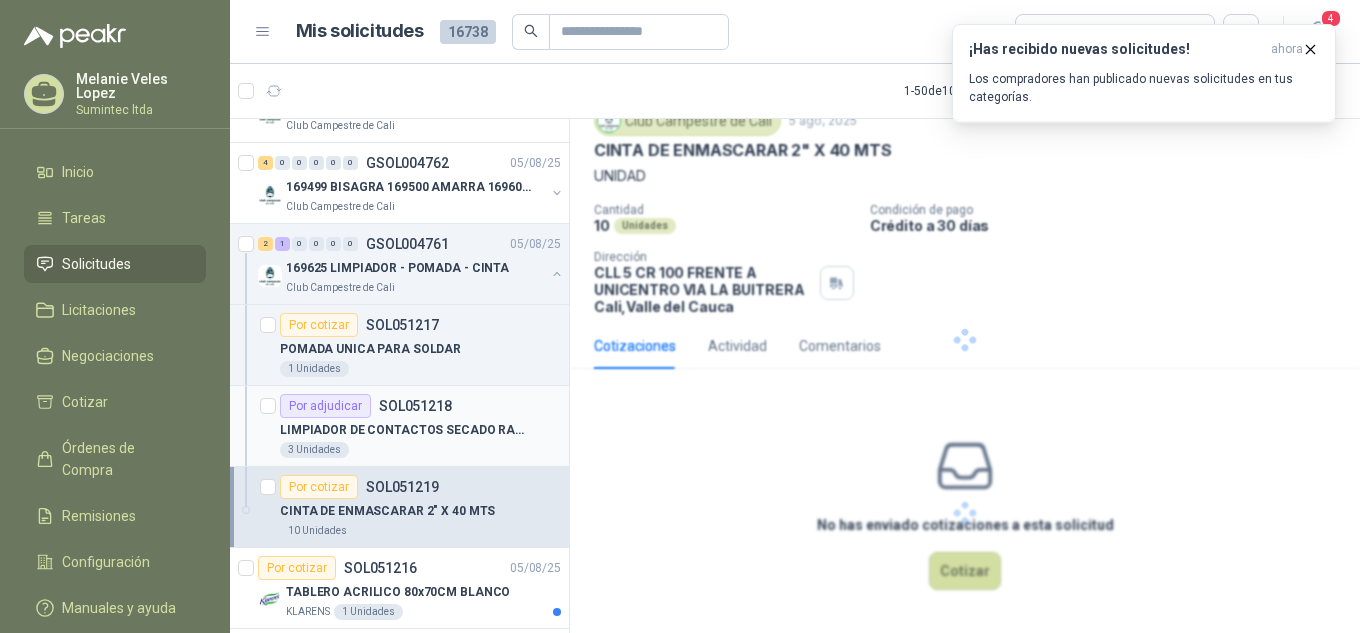 scroll, scrollTop: 0, scrollLeft: 0, axis: both 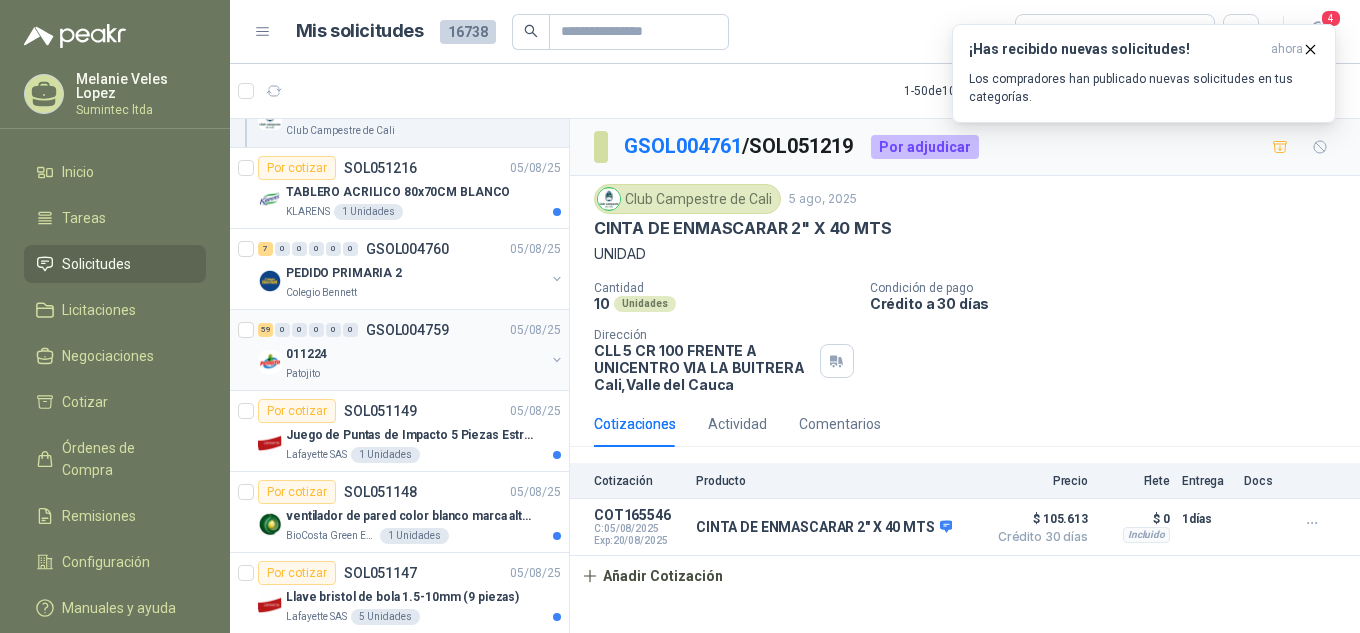 click on "Patojito" at bounding box center [415, 374] 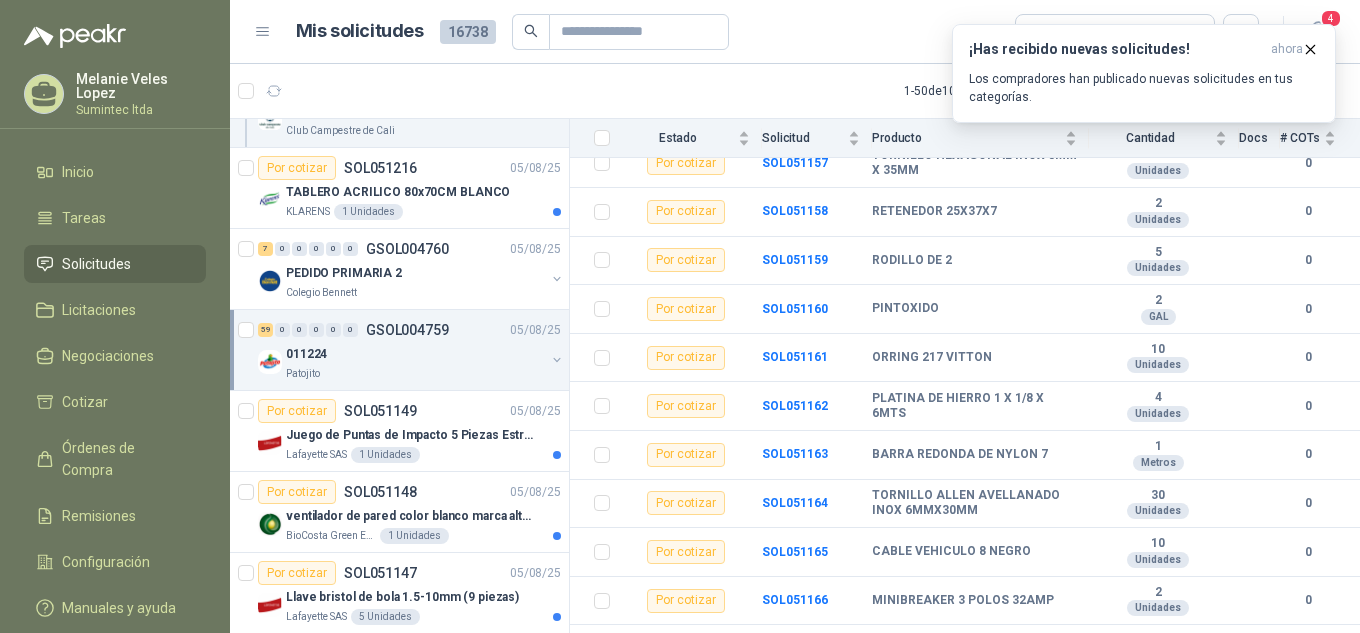 scroll, scrollTop: 600, scrollLeft: 0, axis: vertical 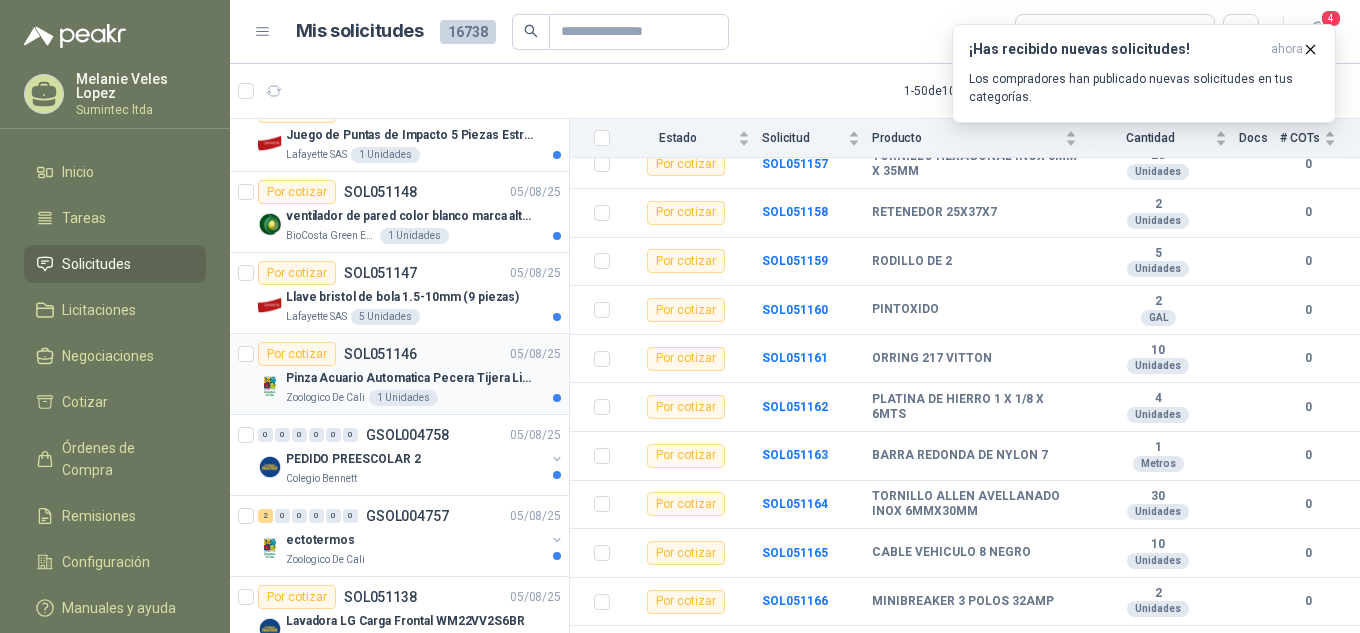 click on "Pinza Acuario Automatica Pecera Tijera Limpiador Alicate" at bounding box center (410, 378) 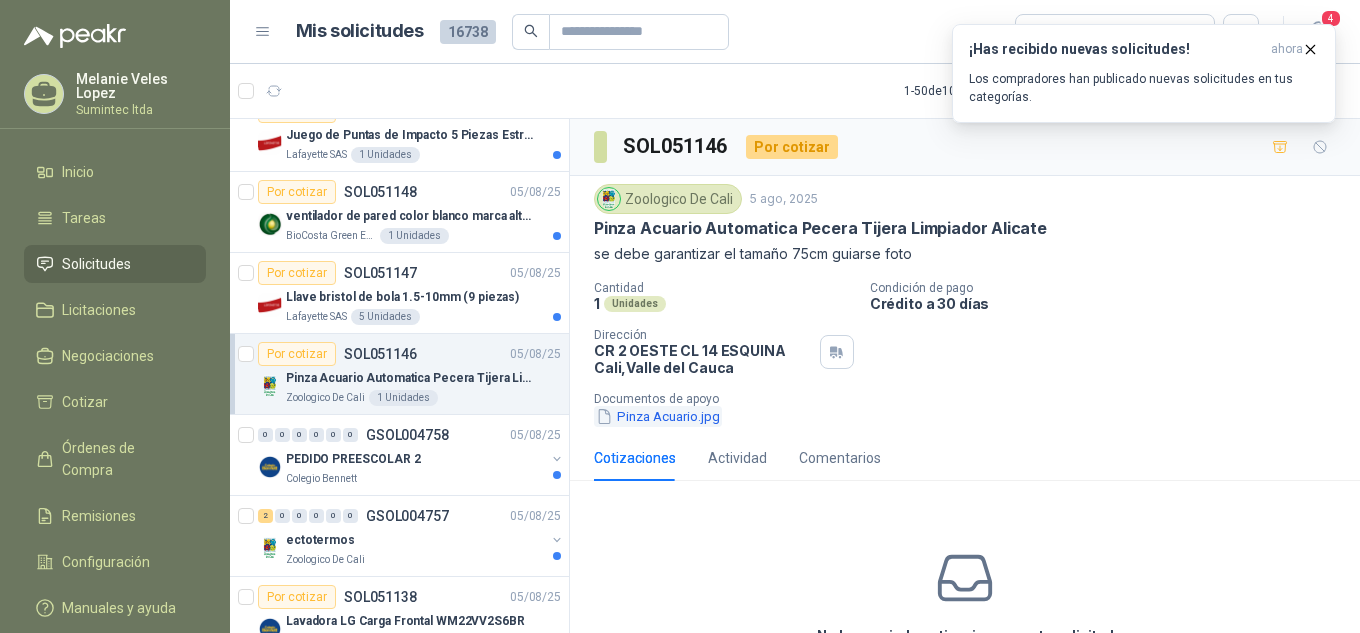 click on "Pinza Acuario.jpg" at bounding box center [658, 416] 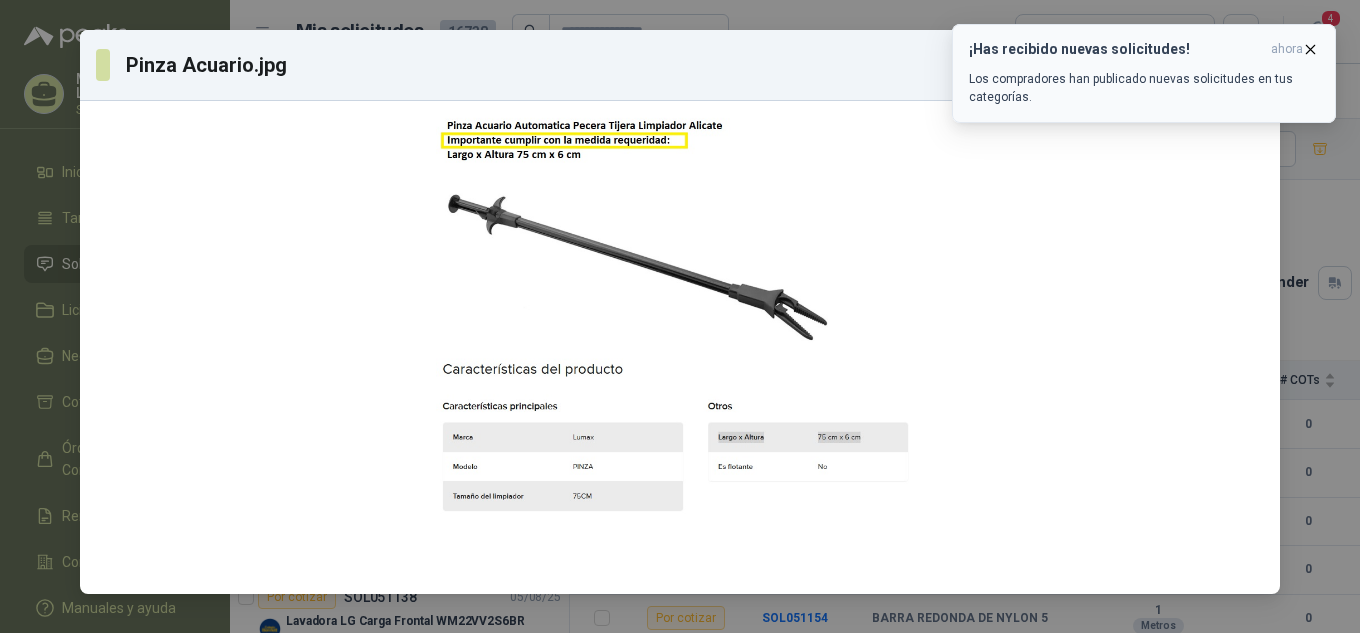 click 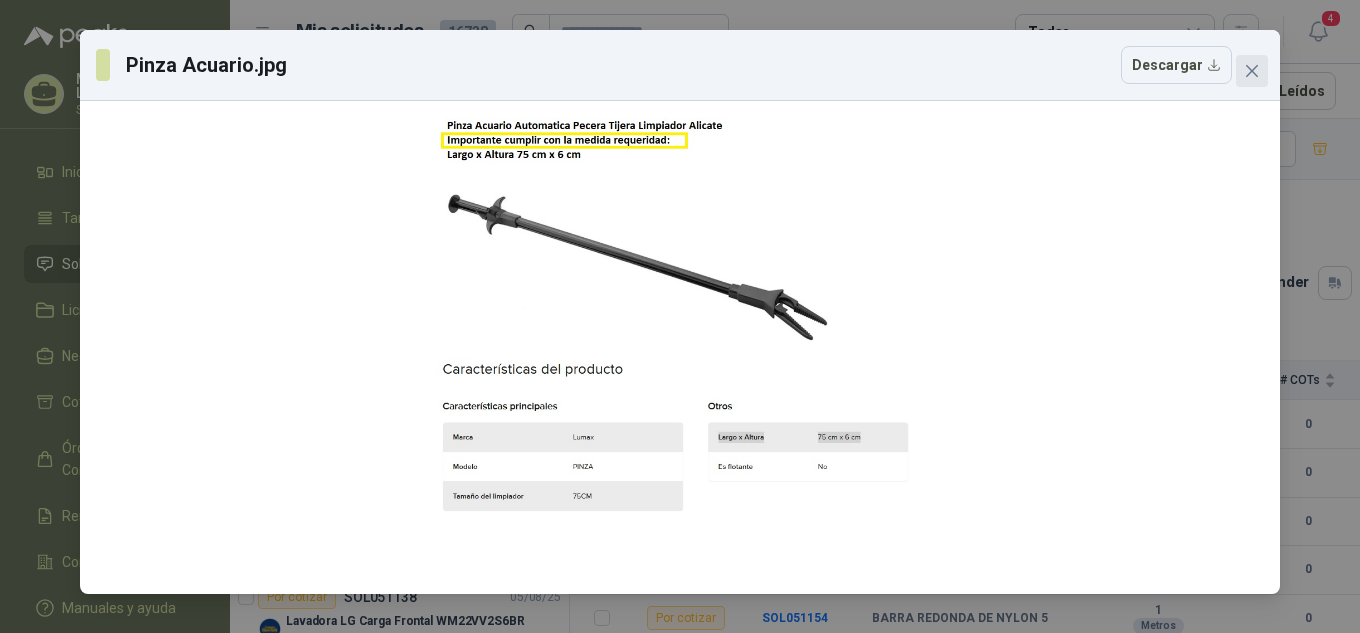 click 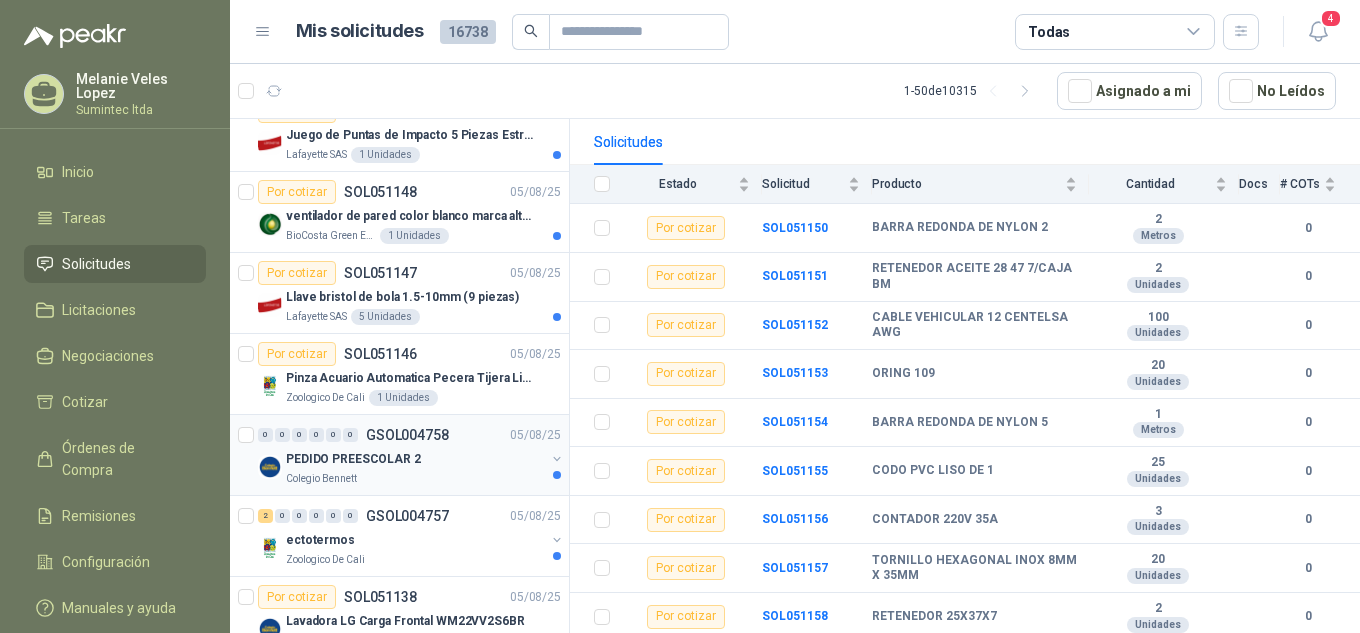 scroll, scrollTop: 200, scrollLeft: 0, axis: vertical 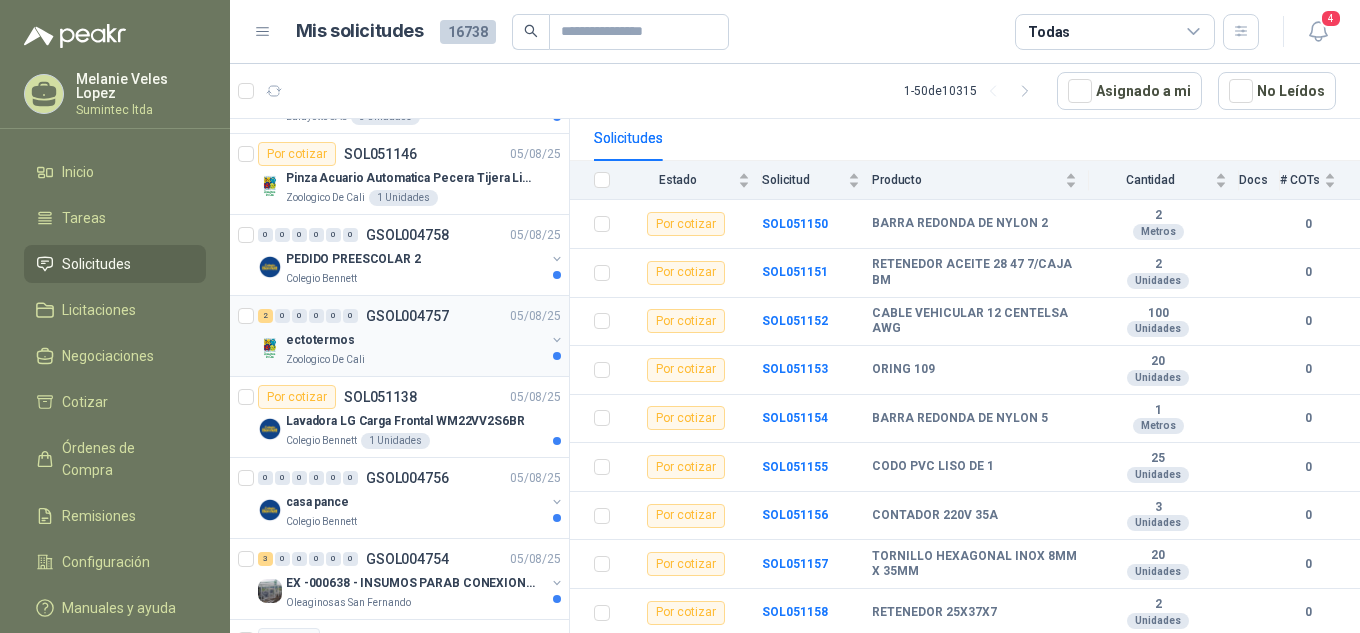 click on "Zoologico De Cali" at bounding box center [325, 360] 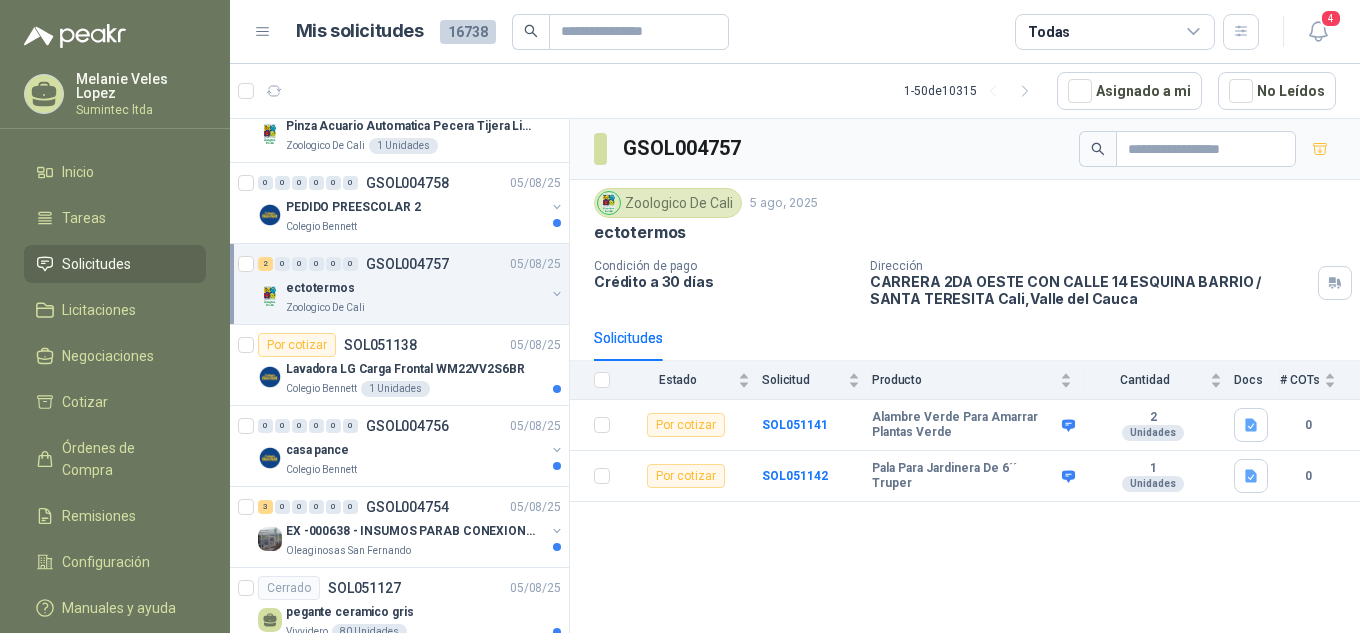 scroll, scrollTop: 1300, scrollLeft: 0, axis: vertical 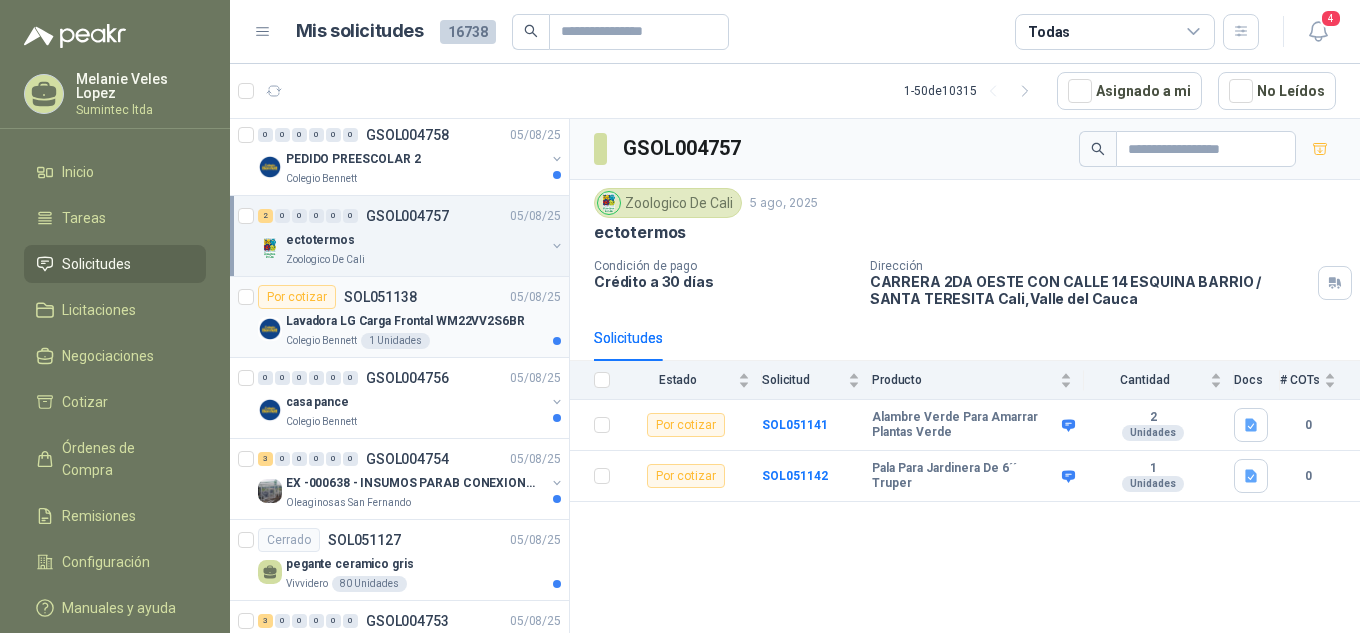 click on "Lavadora LG Carga Frontal WM22VV2S6BR" at bounding box center (405, 321) 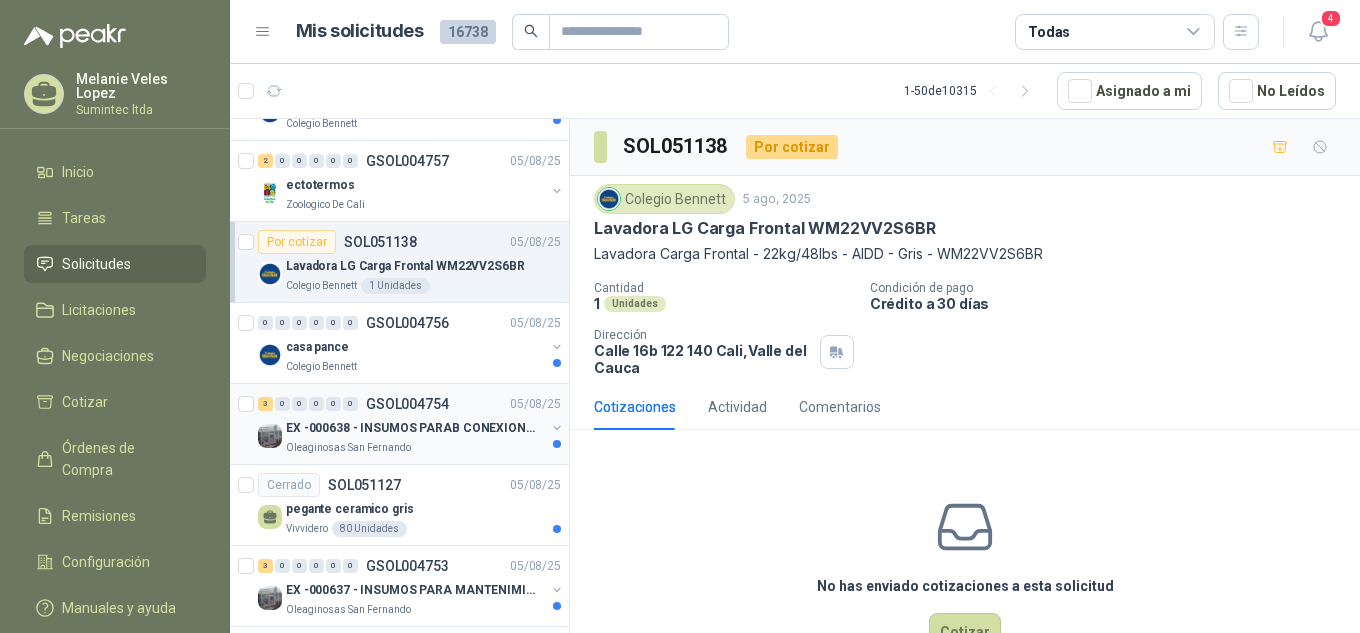 scroll, scrollTop: 1400, scrollLeft: 0, axis: vertical 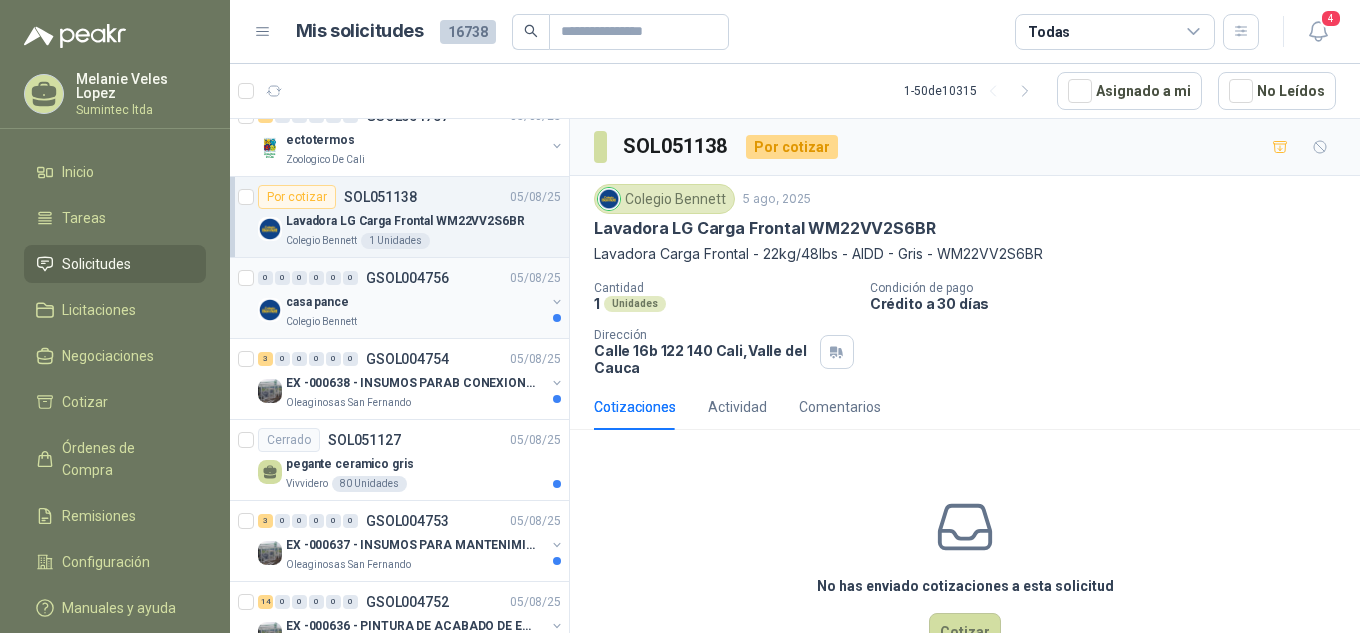 click on "casa pance" at bounding box center (317, 302) 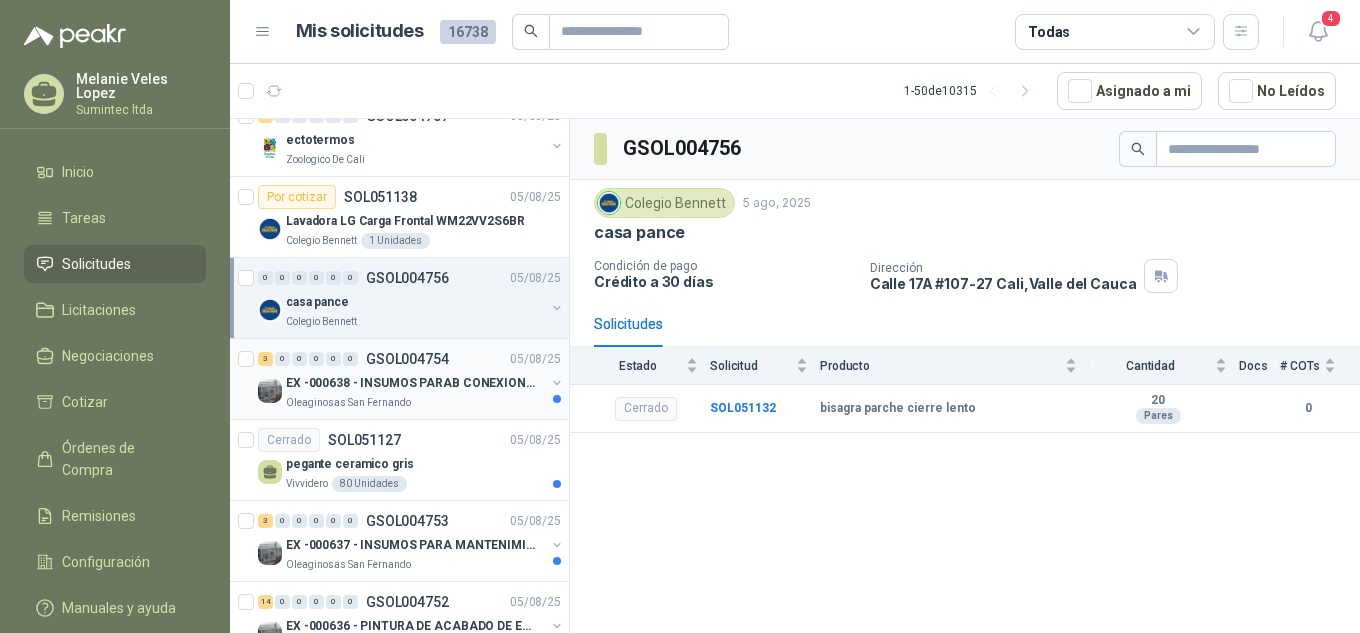 click on "Oleaginosas San Fernando" at bounding box center [348, 403] 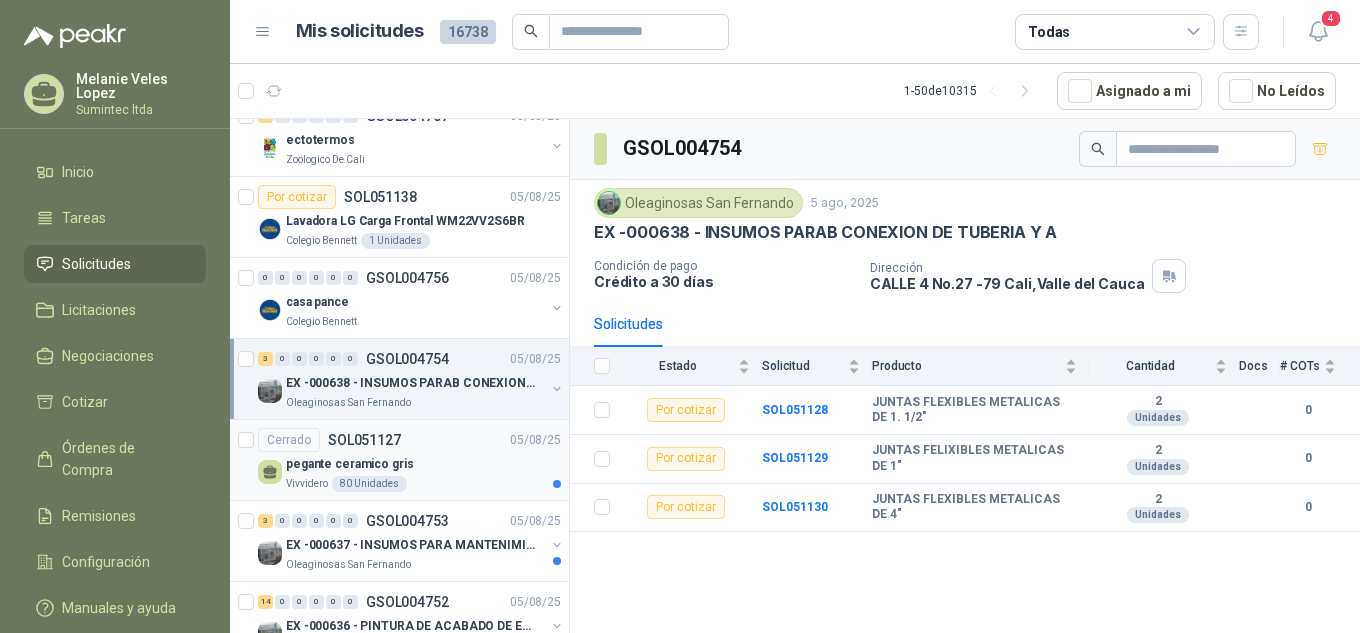 click on "Vivvidero 80   Unidades" at bounding box center (423, 484) 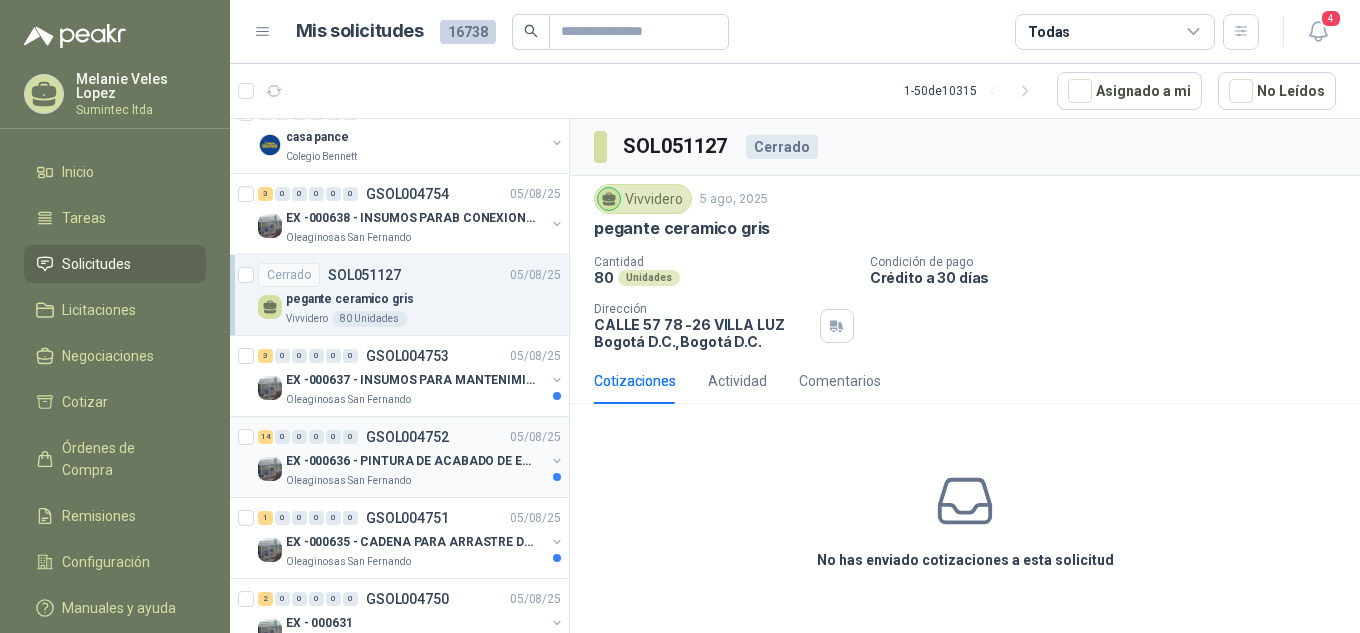 scroll, scrollTop: 1600, scrollLeft: 0, axis: vertical 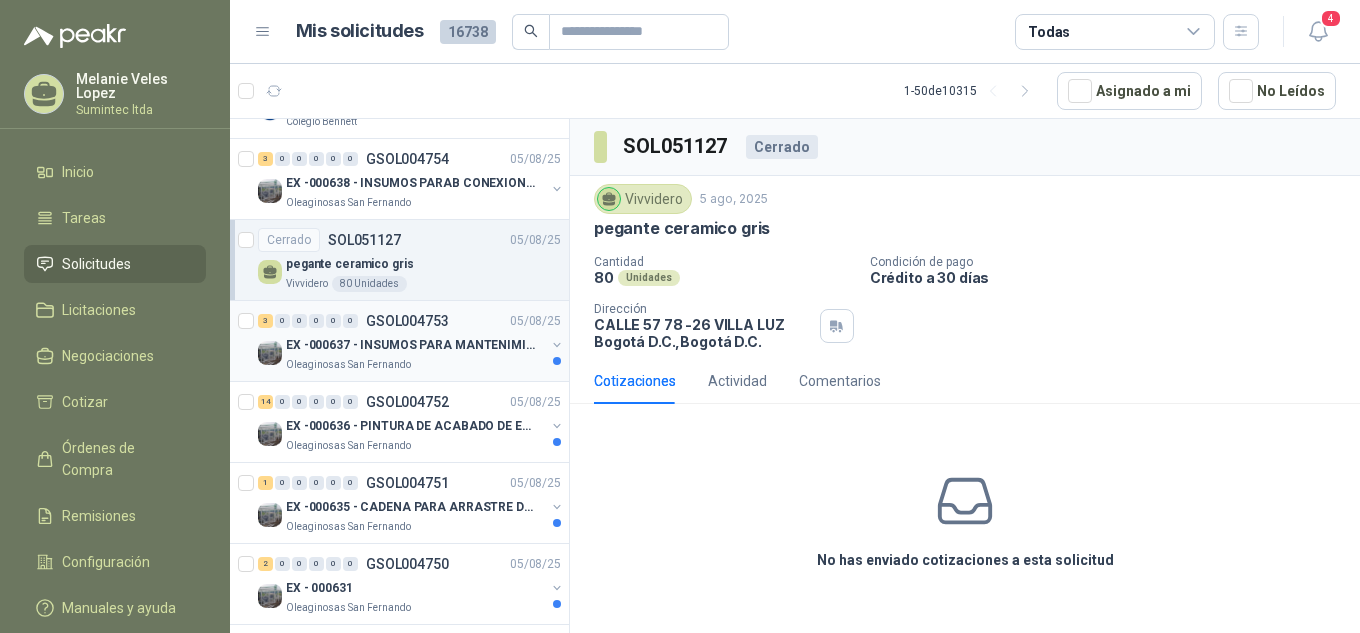 click on "EX -000637 - INSUMOS PARA MANTENIMINENTO MECANICO" at bounding box center [415, 345] 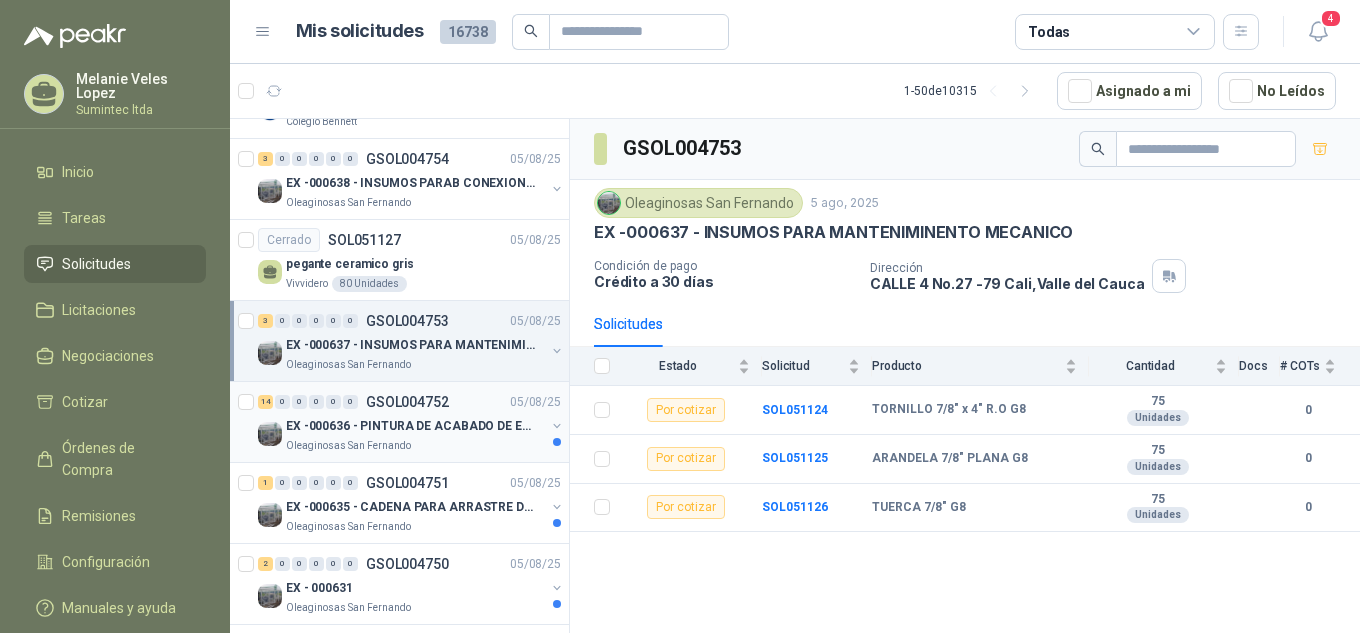 click on "EX -000636 - PINTURA DE ACABADO DE EQUIPOS, ESTRUC" at bounding box center (410, 426) 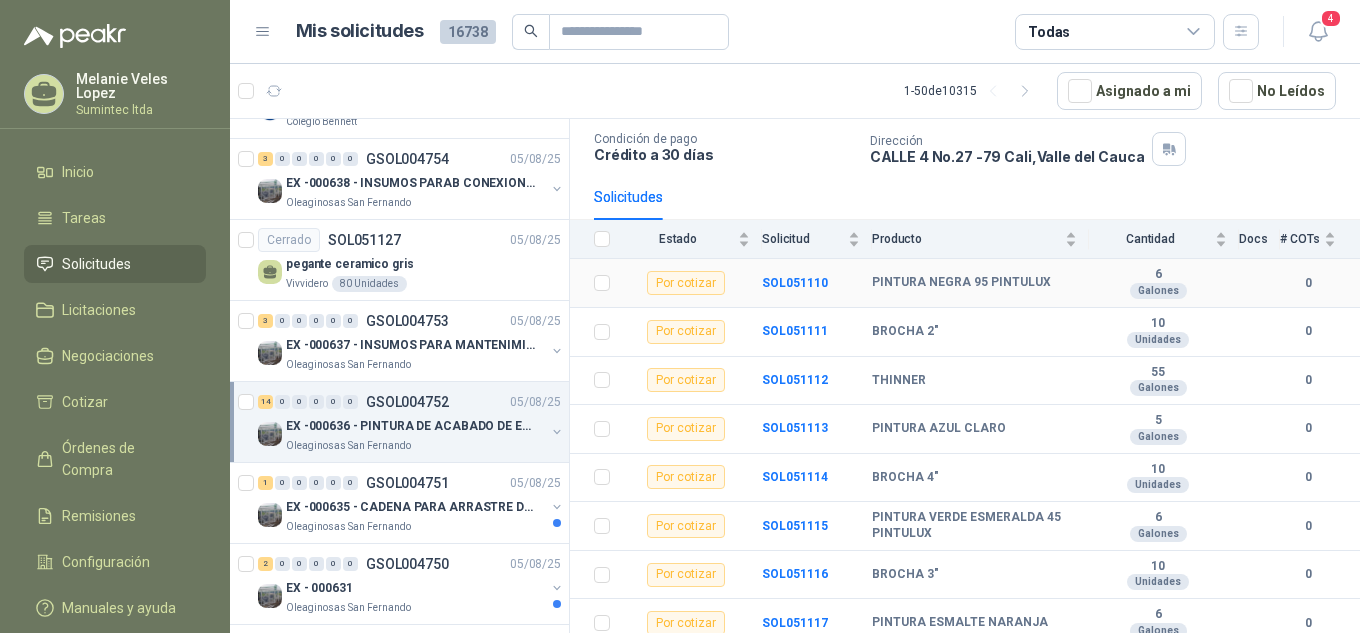 scroll, scrollTop: 27, scrollLeft: 0, axis: vertical 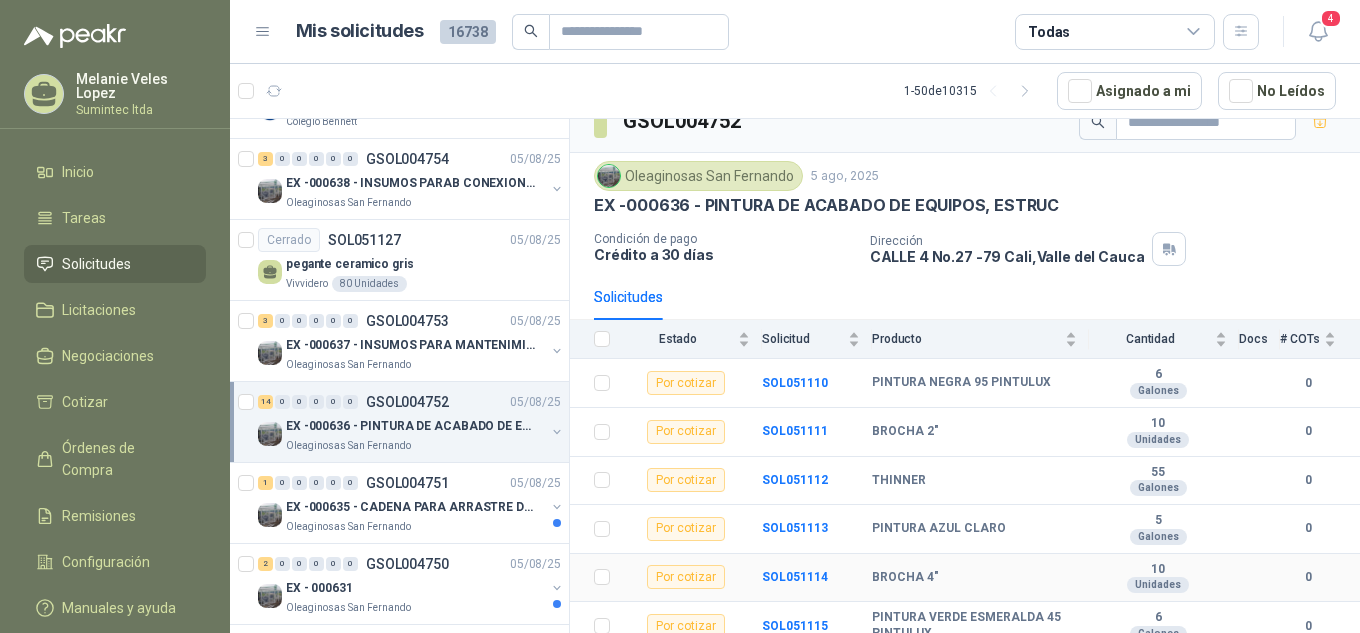drag, startPoint x: 737, startPoint y: 320, endPoint x: 1001, endPoint y: 539, distance: 343.01166 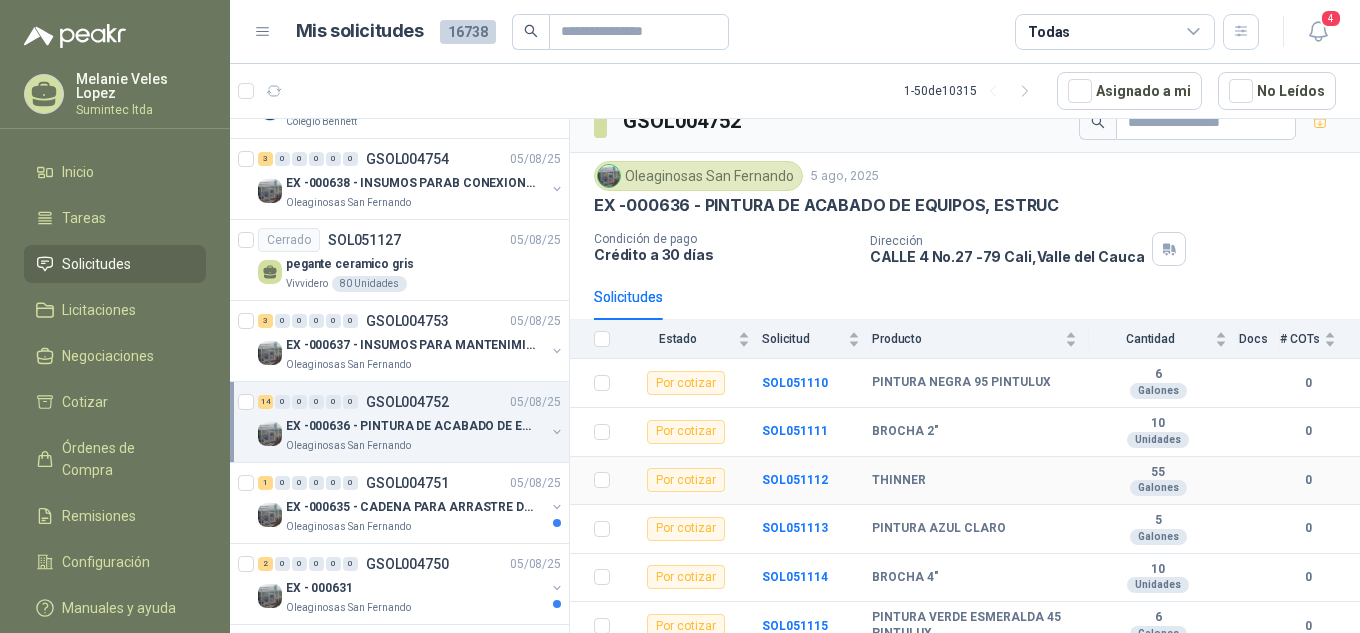 drag, startPoint x: 626, startPoint y: 330, endPoint x: 1026, endPoint y: 449, distance: 417.32602 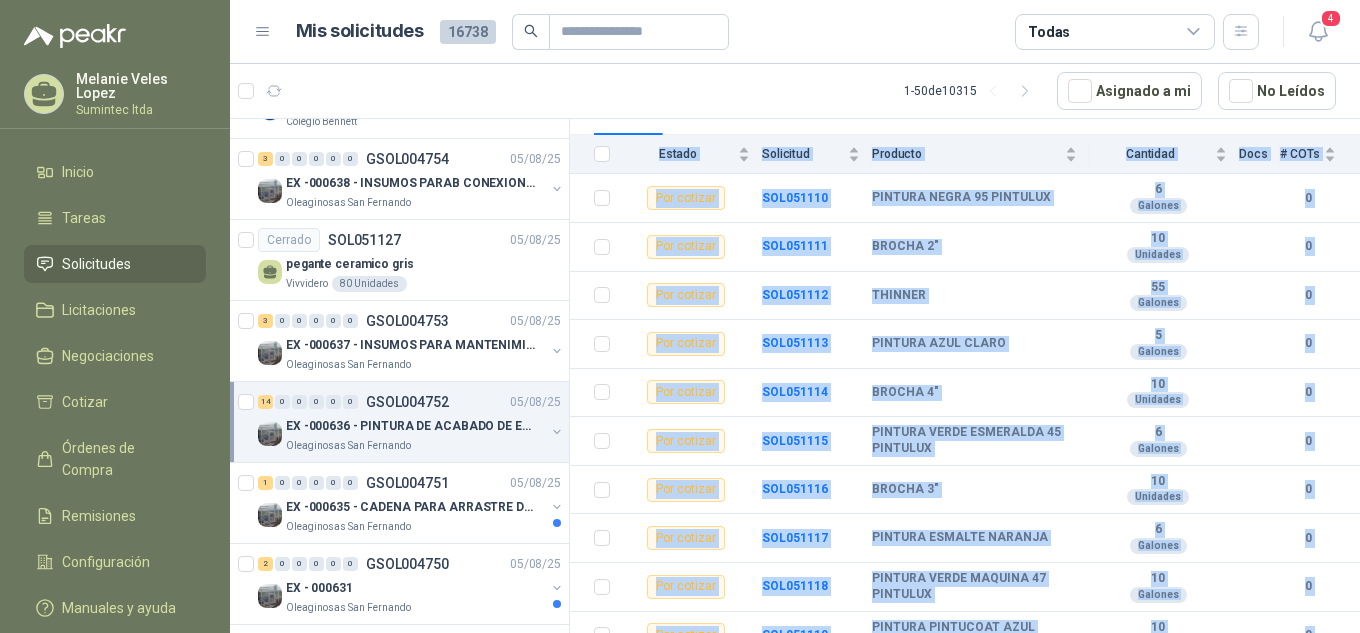 scroll, scrollTop: 427, scrollLeft: 0, axis: vertical 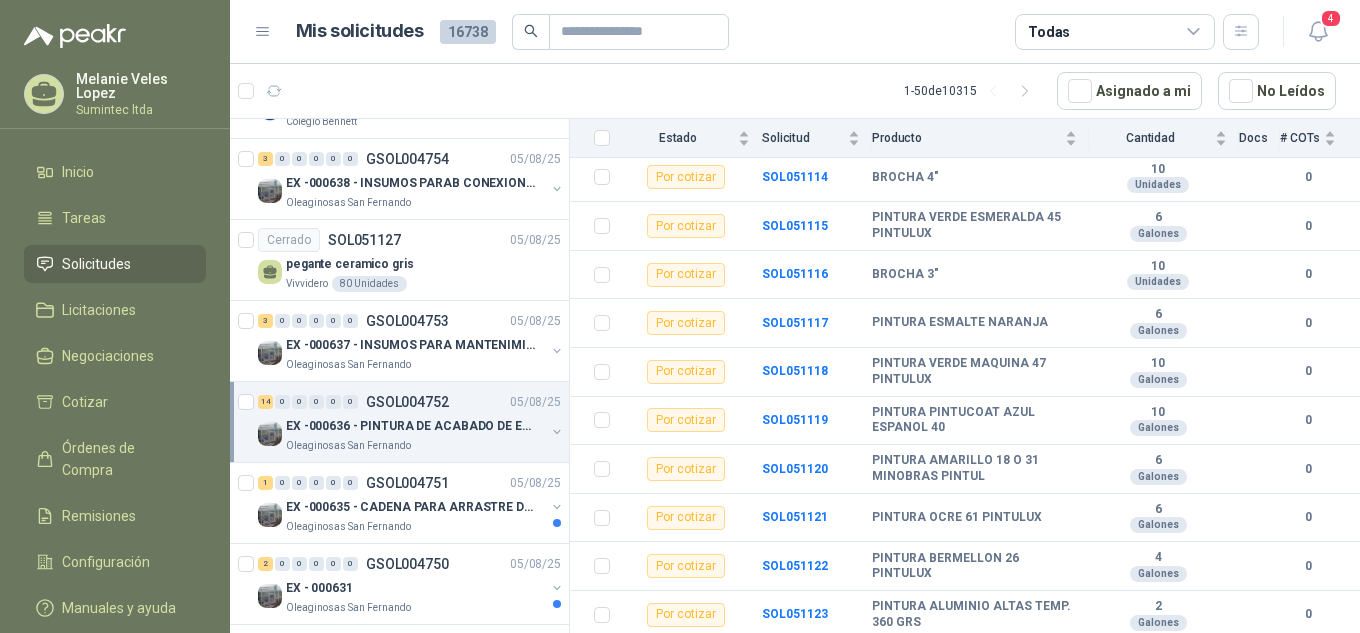 drag, startPoint x: 876, startPoint y: 307, endPoint x: 970, endPoint y: 679, distance: 383.6926 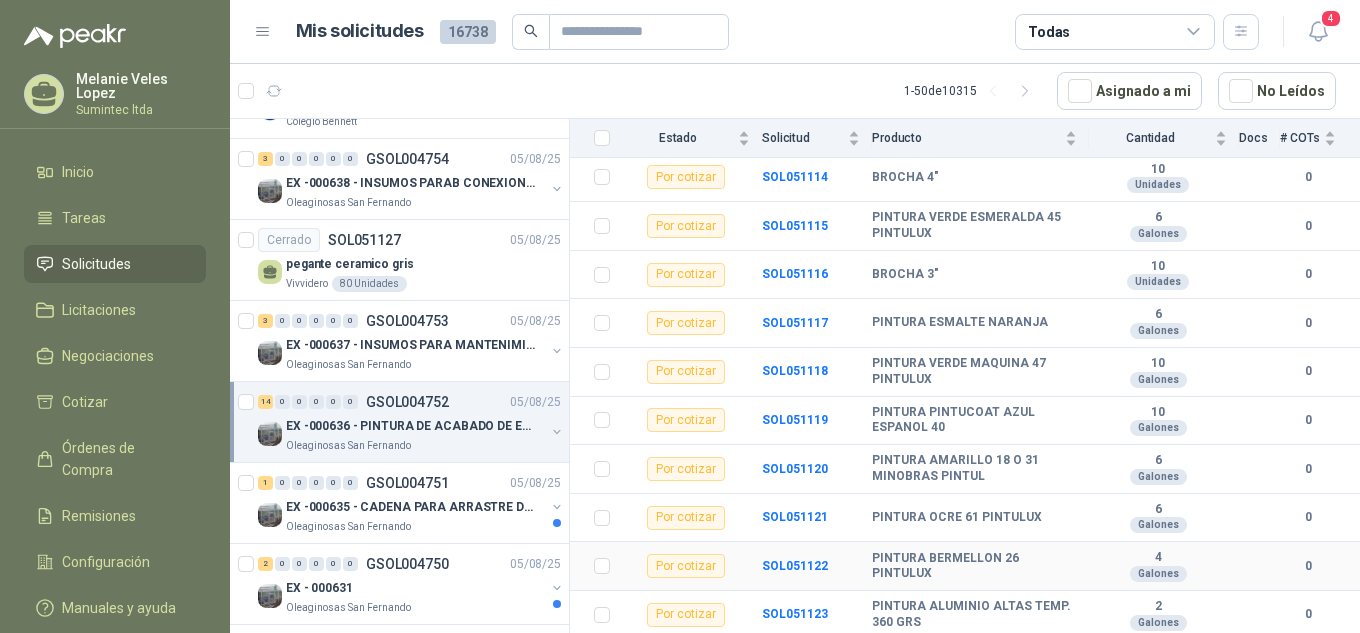 copy 